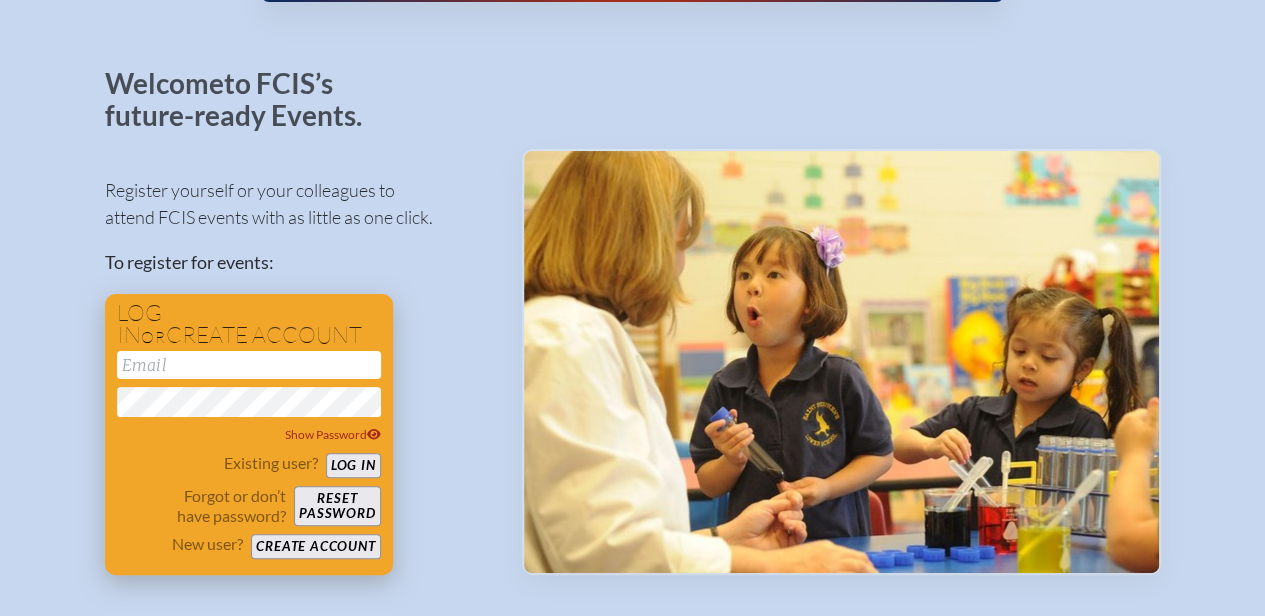 scroll, scrollTop: 100, scrollLeft: 0, axis: vertical 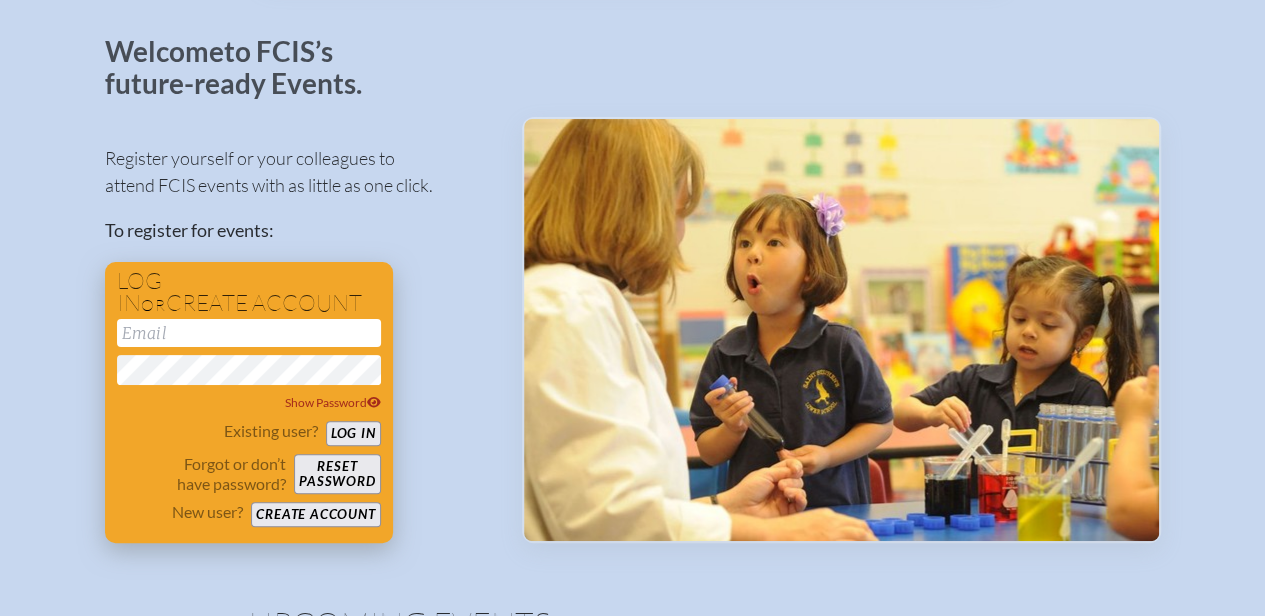 type on "[EMAIL_ADDRESS][DOMAIN_NAME]" 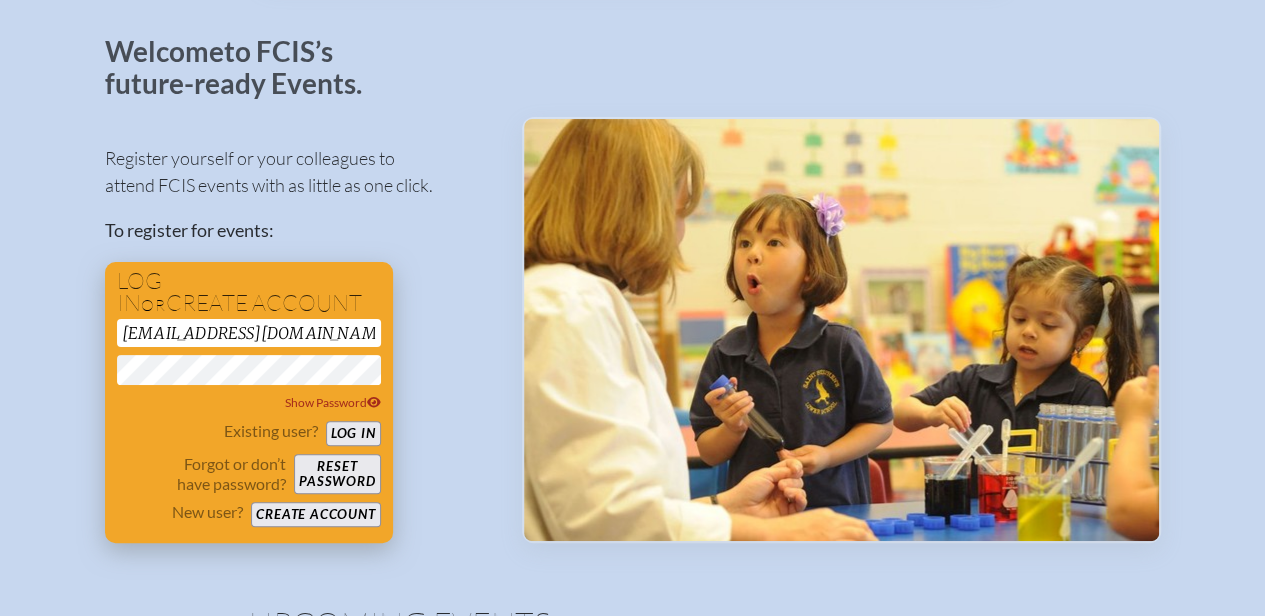 click on "Log in" at bounding box center [353, 433] 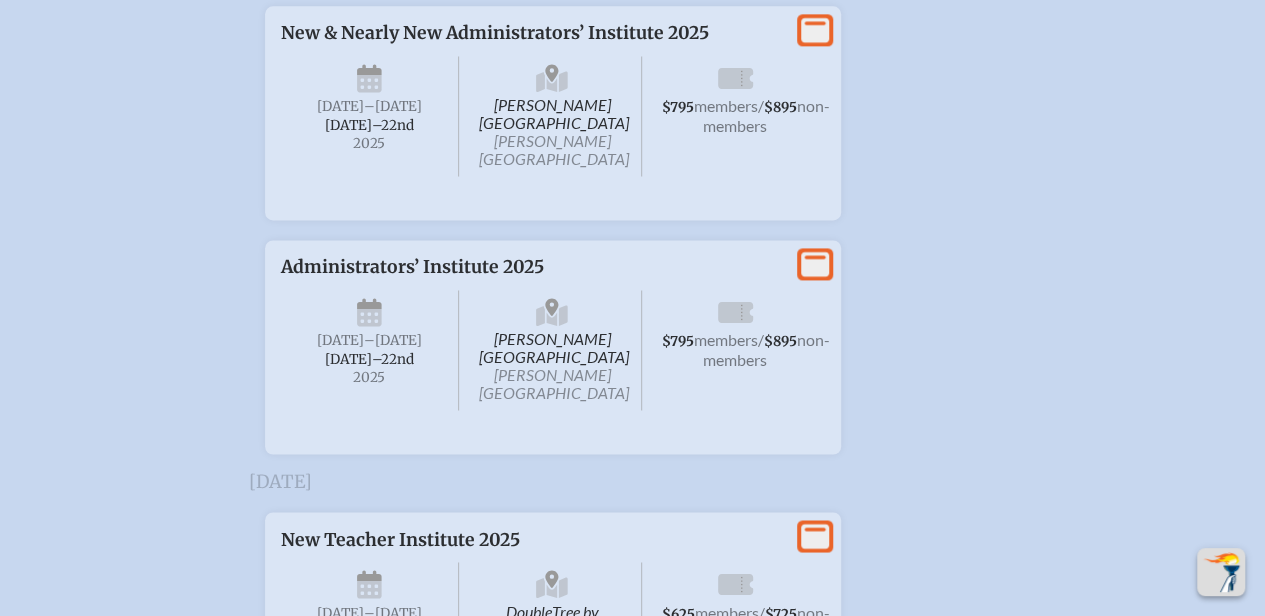 scroll, scrollTop: 1600, scrollLeft: 0, axis: vertical 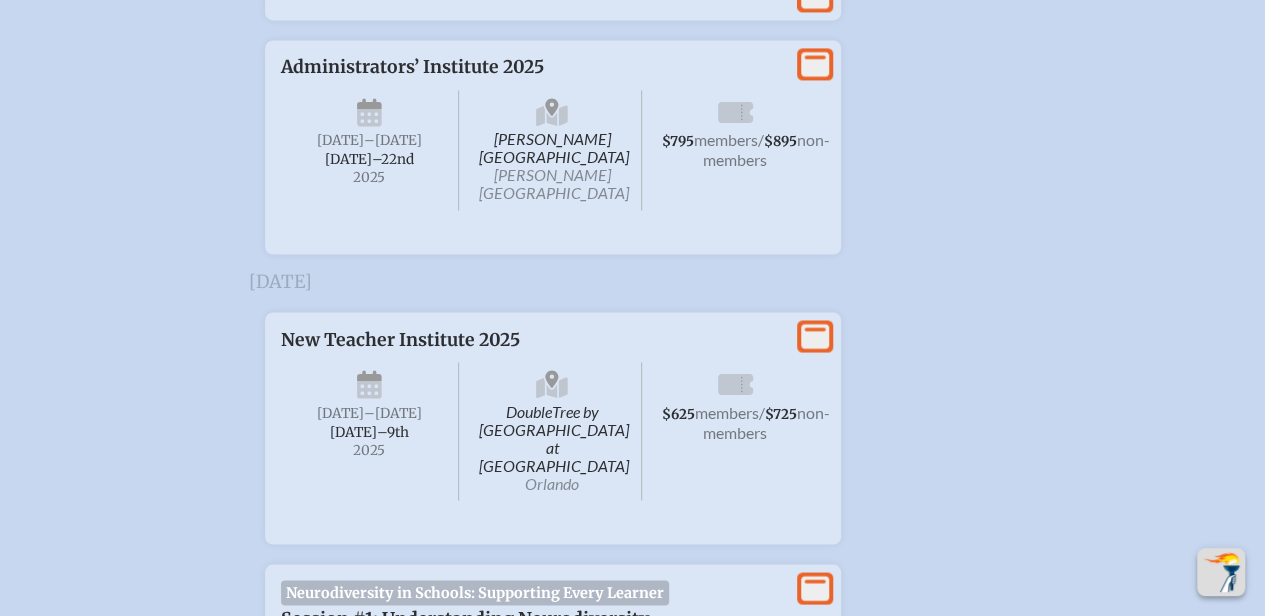 click on "View More" 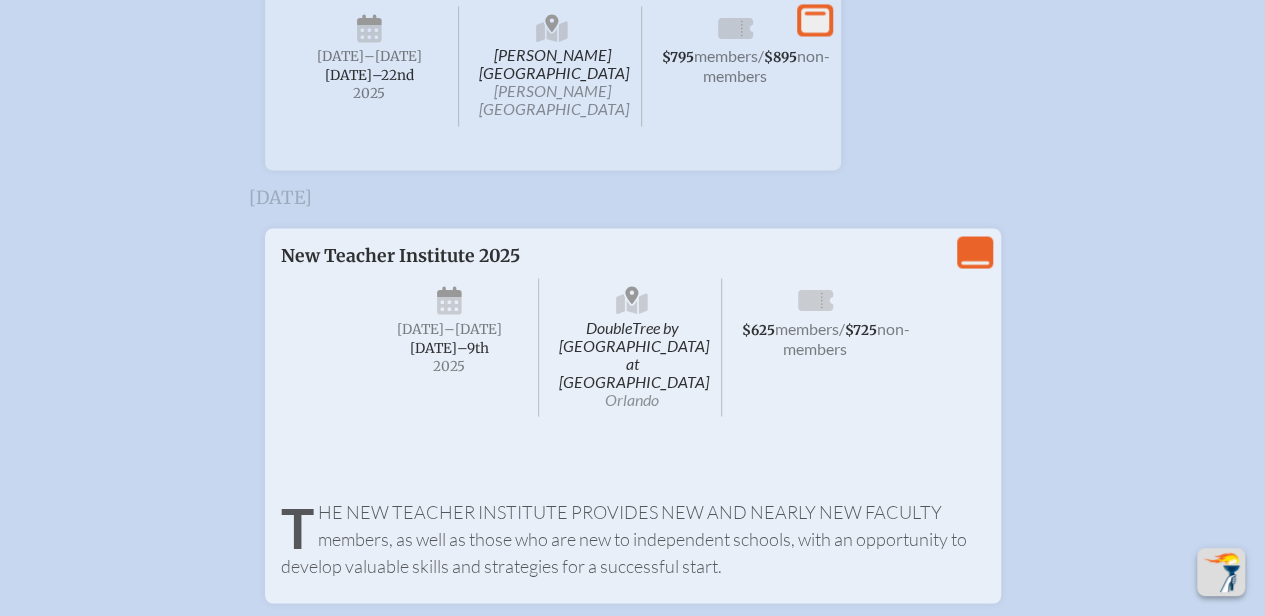 scroll, scrollTop: 1800, scrollLeft: 0, axis: vertical 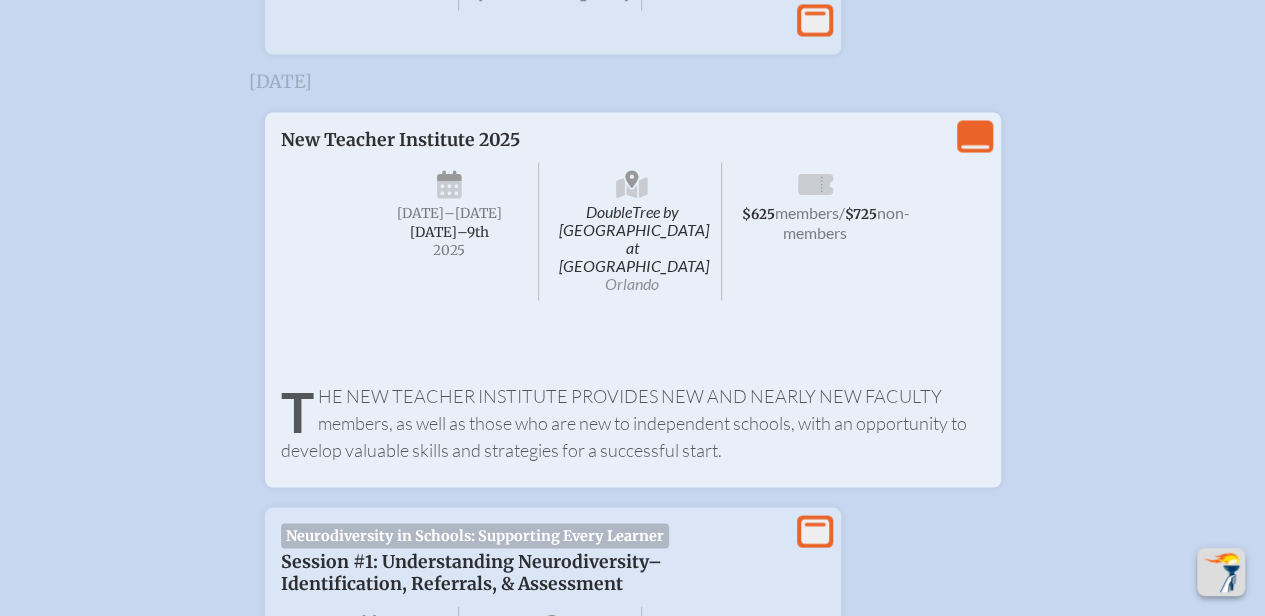 click on "$625" at bounding box center (758, 213) 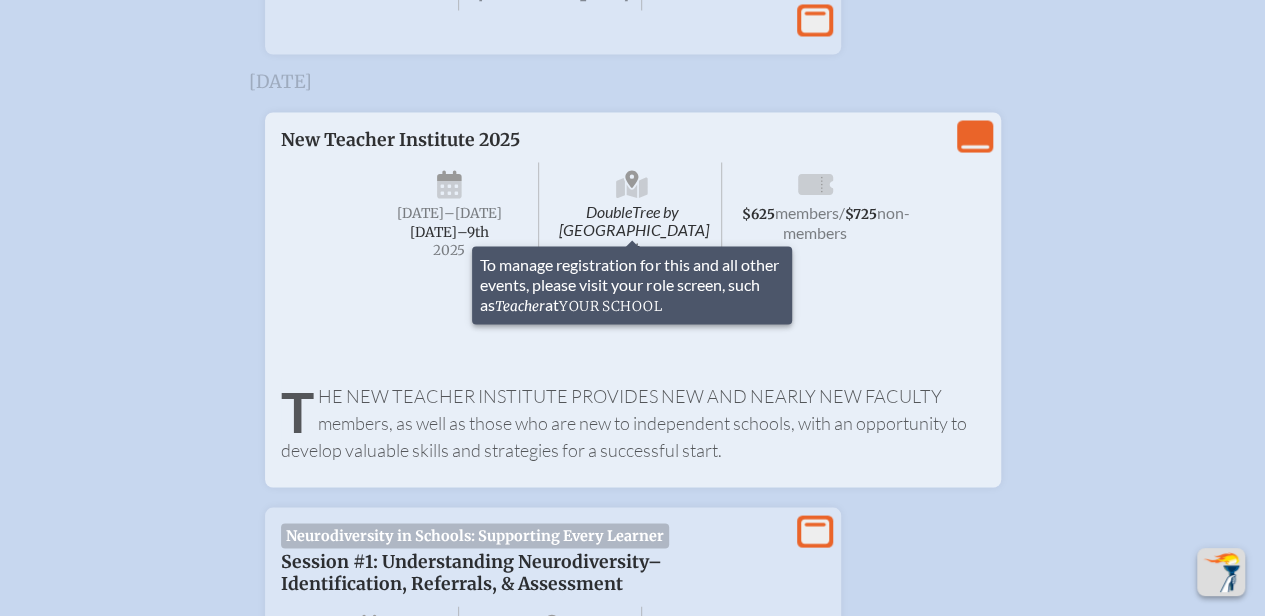 click on "$625  members  /   $725  non-members" at bounding box center (815, 231) 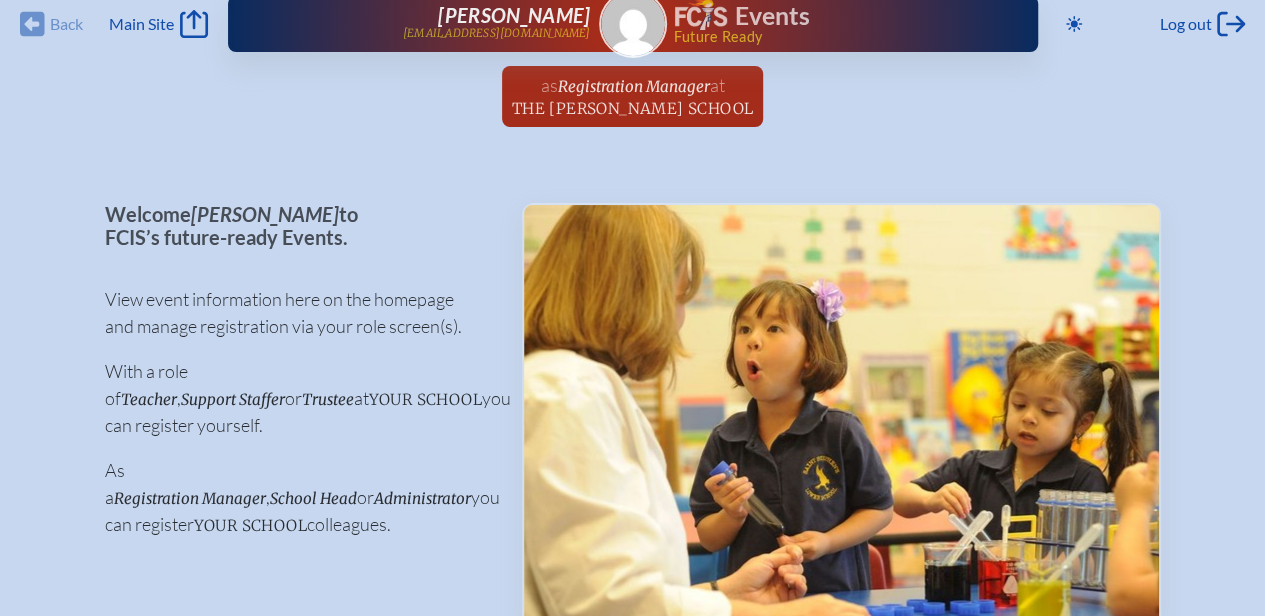 scroll, scrollTop: 0, scrollLeft: 0, axis: both 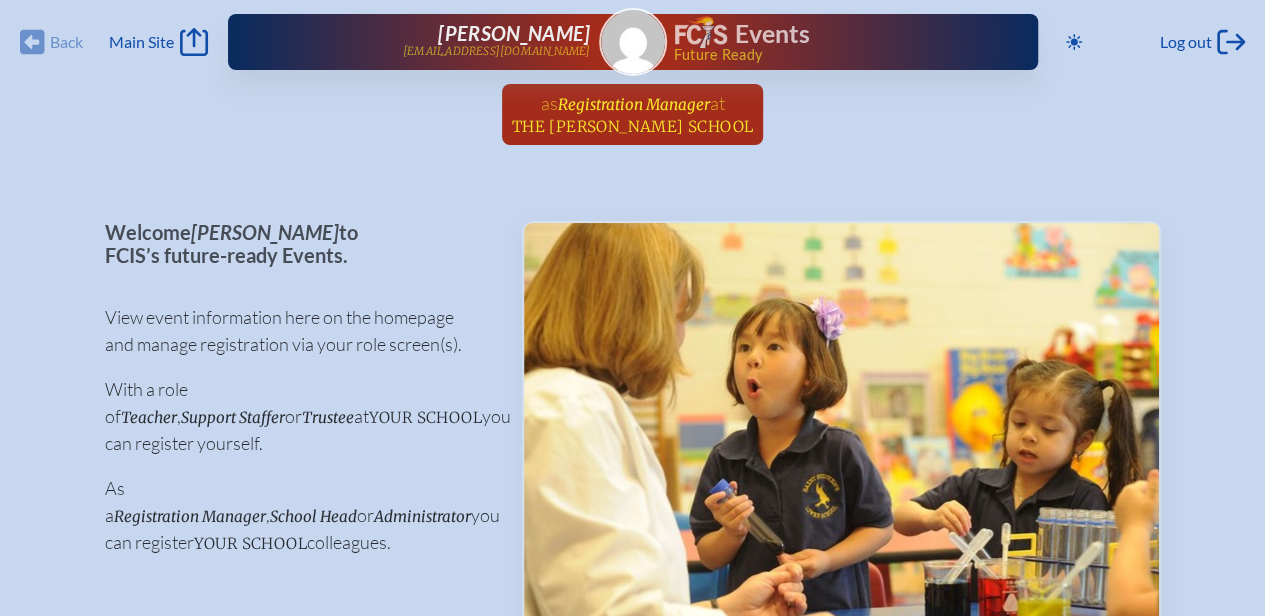 click on "Registration Manager" at bounding box center [633, 104] 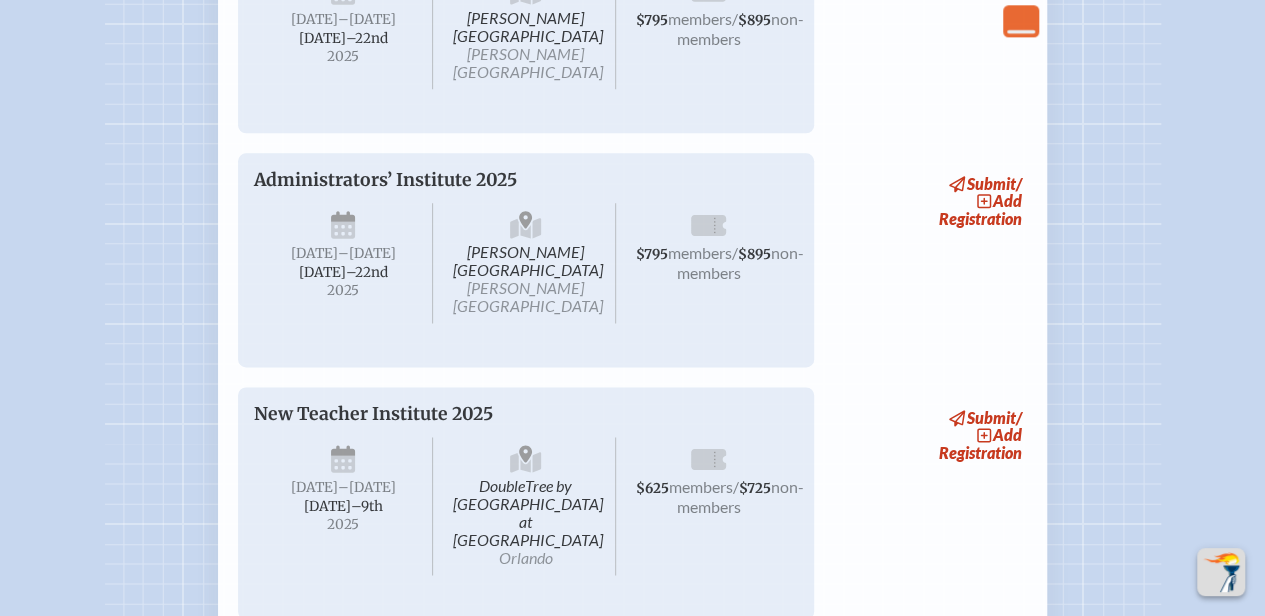 scroll, scrollTop: 1300, scrollLeft: 0, axis: vertical 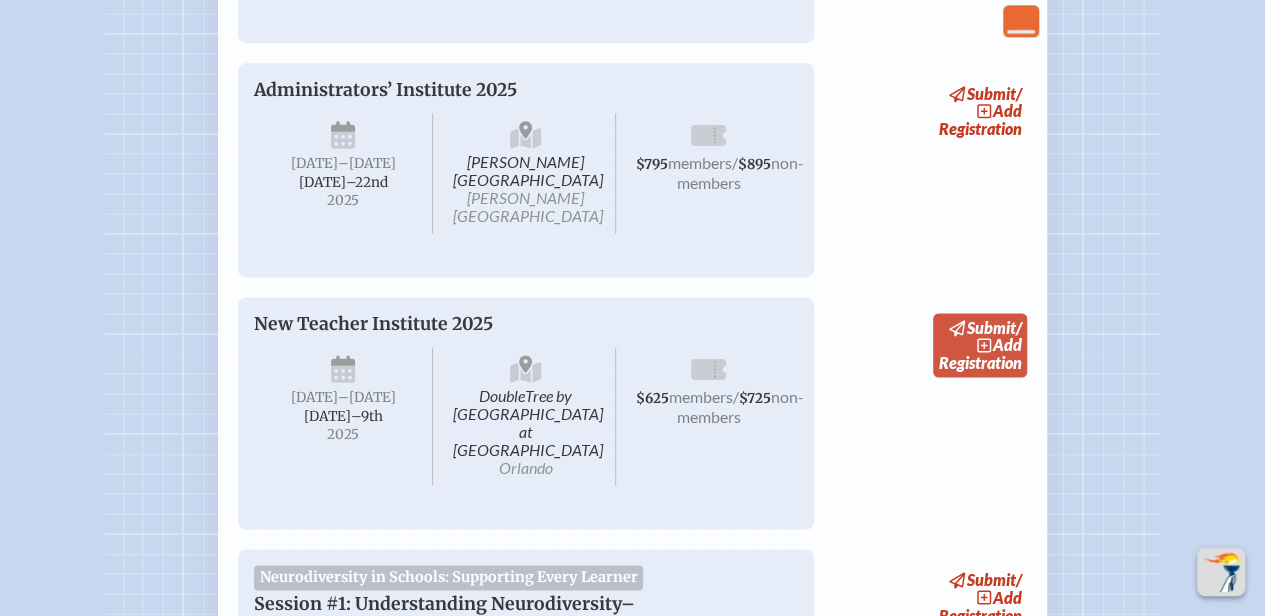 click on "submit  /  add  Registration" at bounding box center (980, 344) 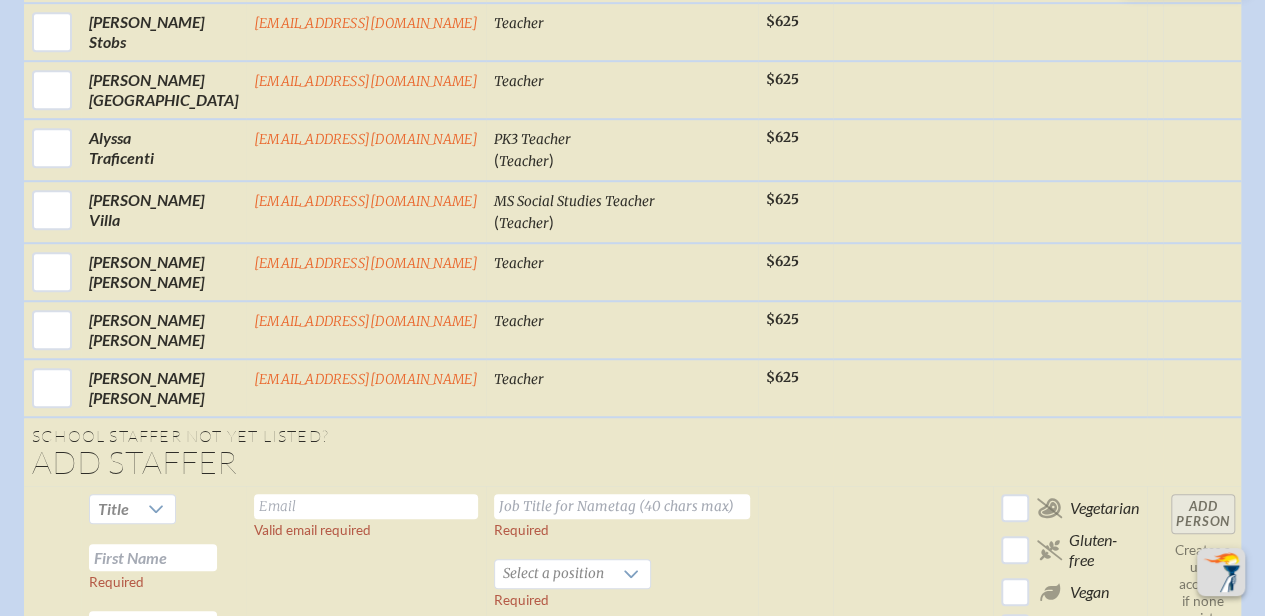 scroll, scrollTop: 4500, scrollLeft: 0, axis: vertical 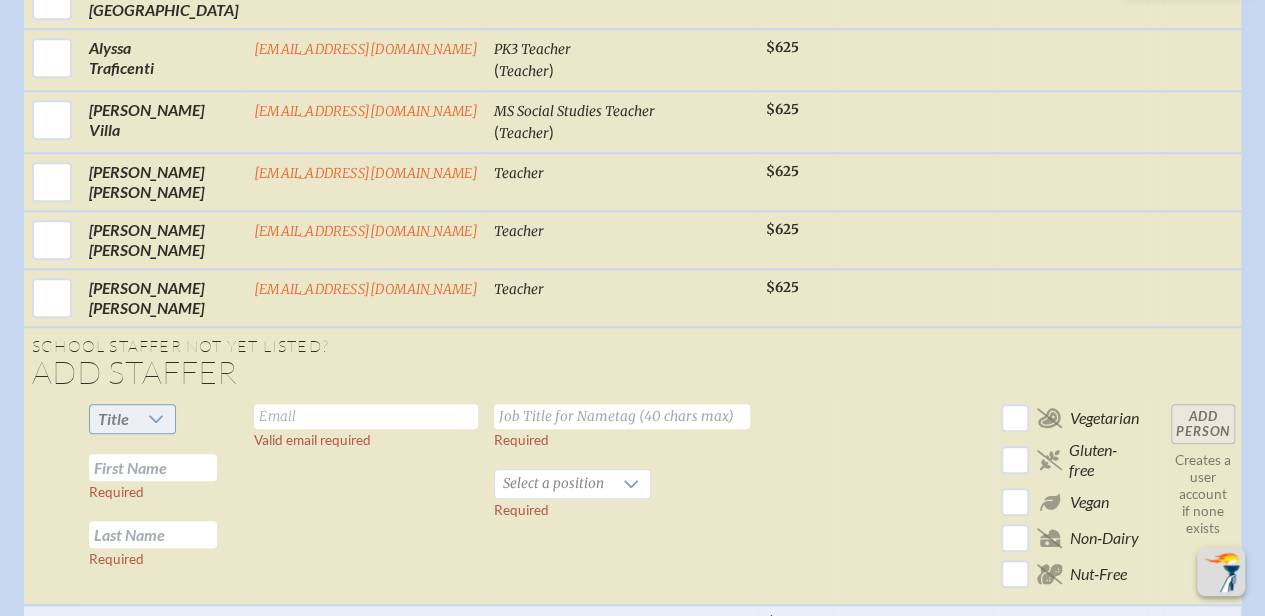 click 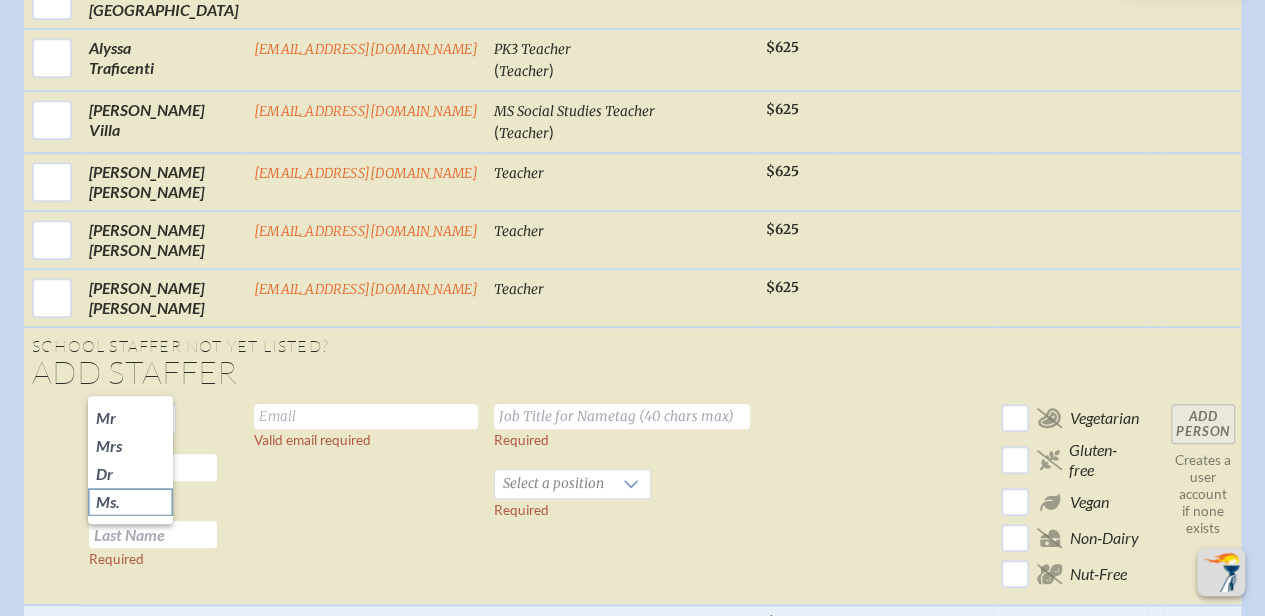 click on "Ms." 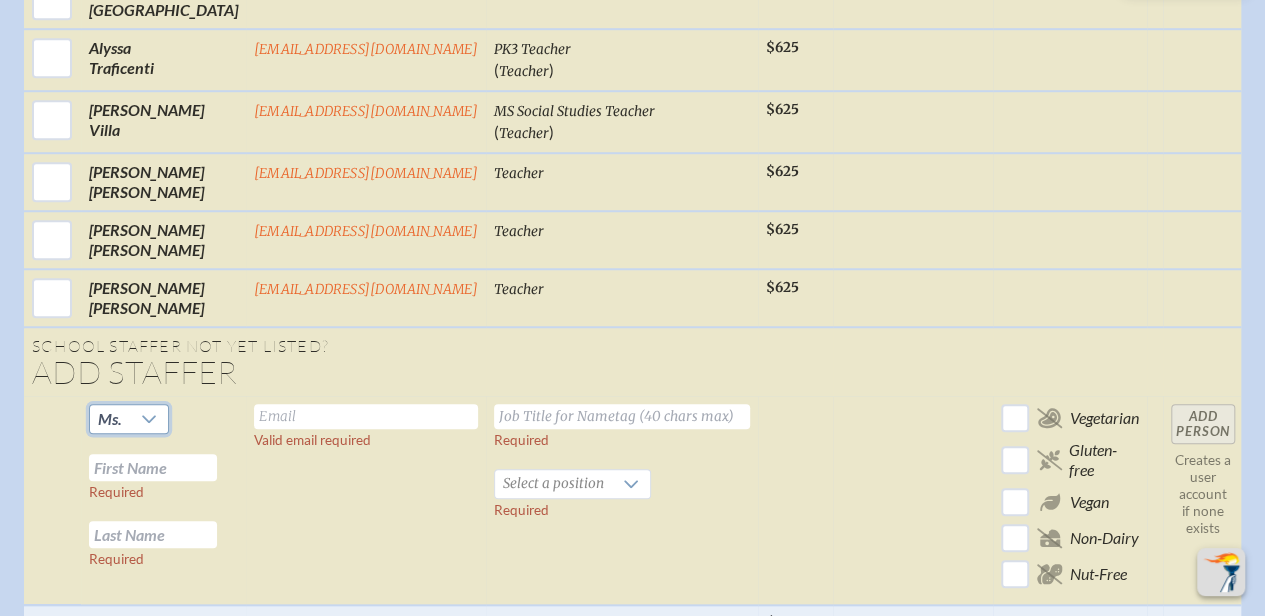 click on "Valid email required" at bounding box center (366, 500) 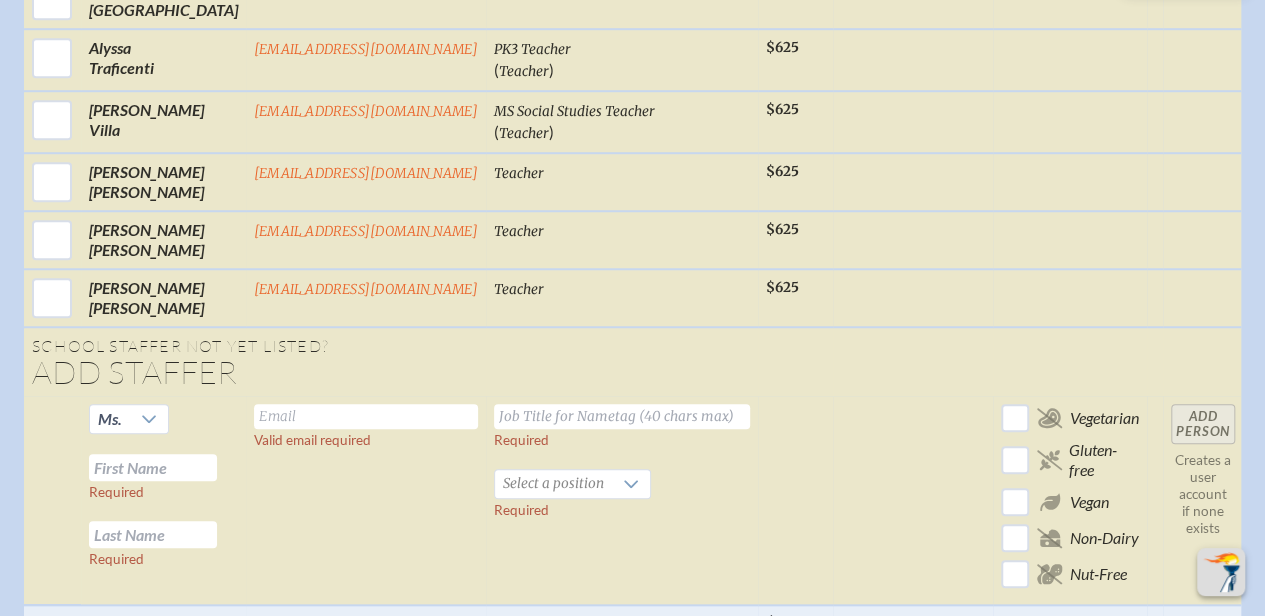click at bounding box center (366, 416) 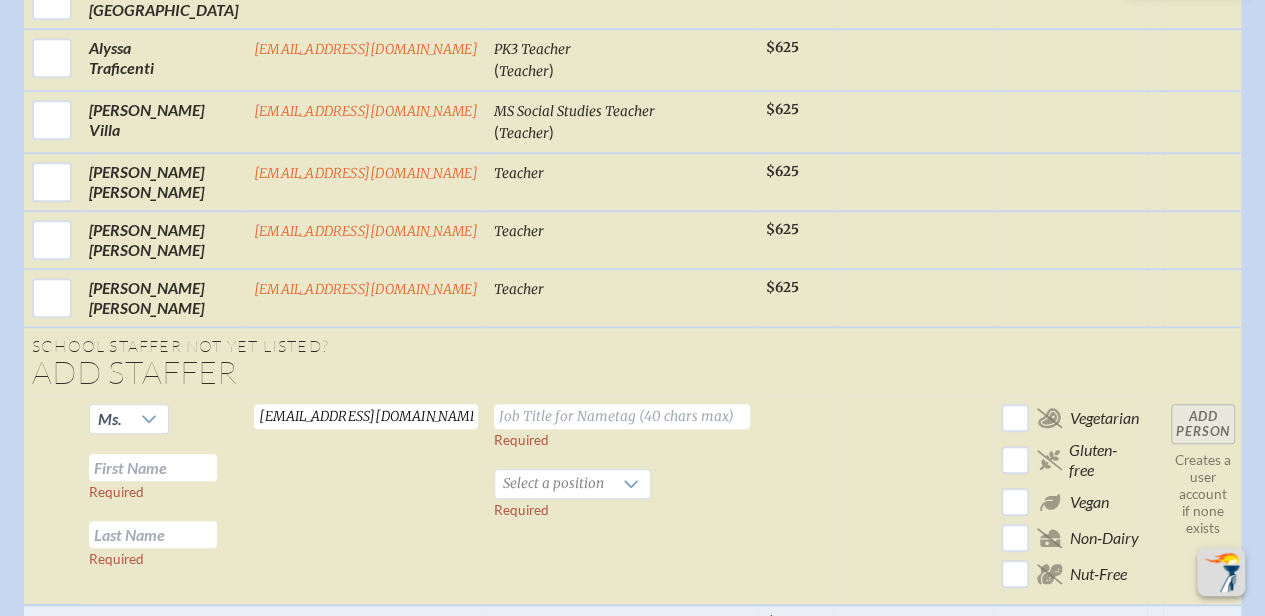 type on "[EMAIL_ADDRESS][DOMAIN_NAME]" 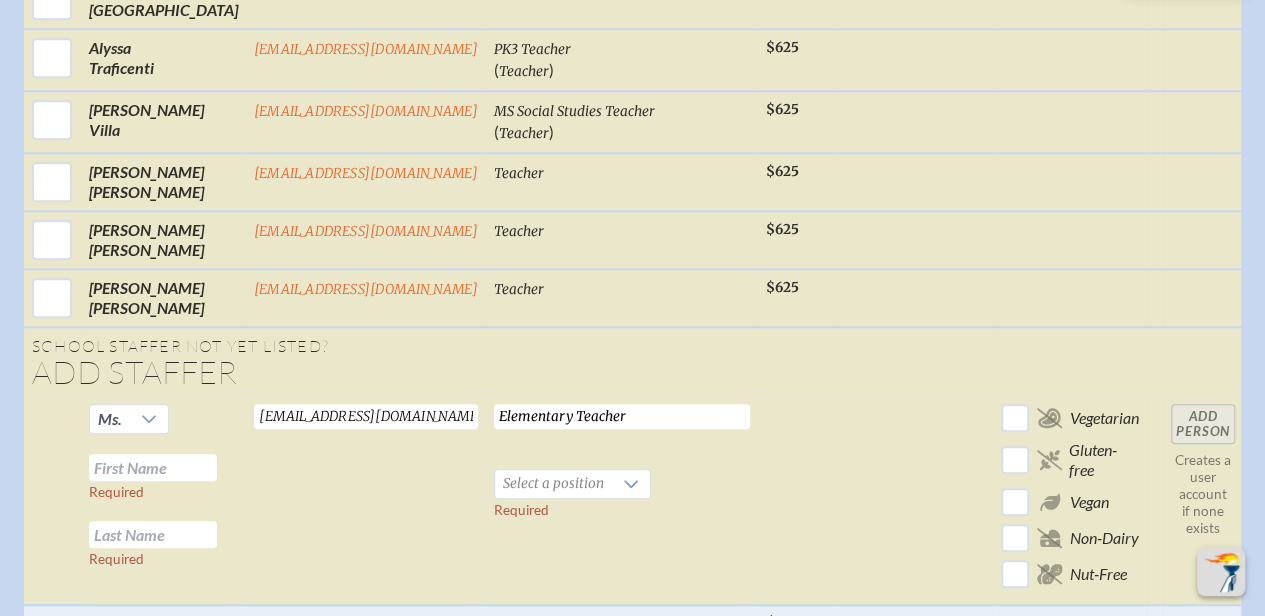 type on "Elementary Teacher" 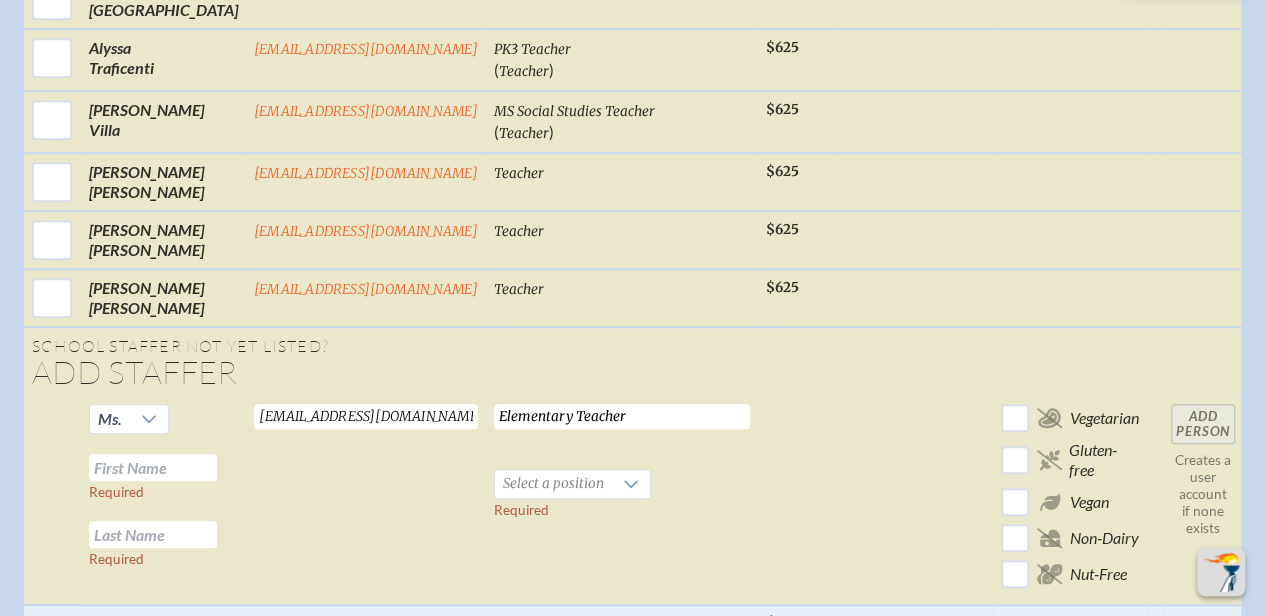 click at bounding box center [153, 467] 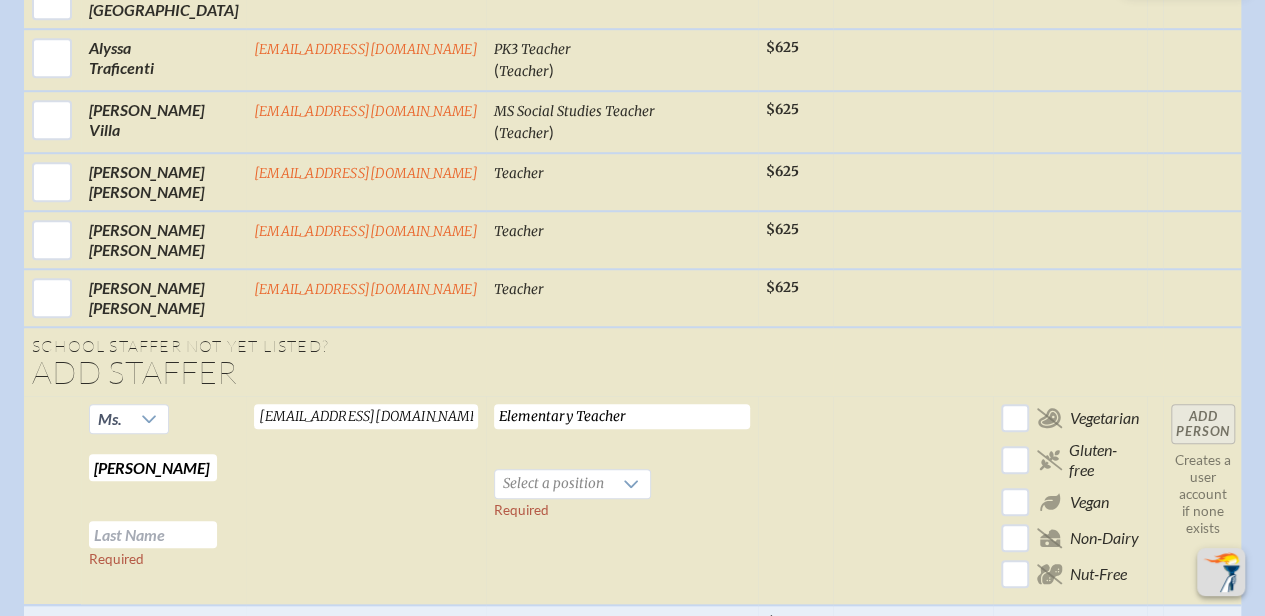 type on "[PERSON_NAME]" 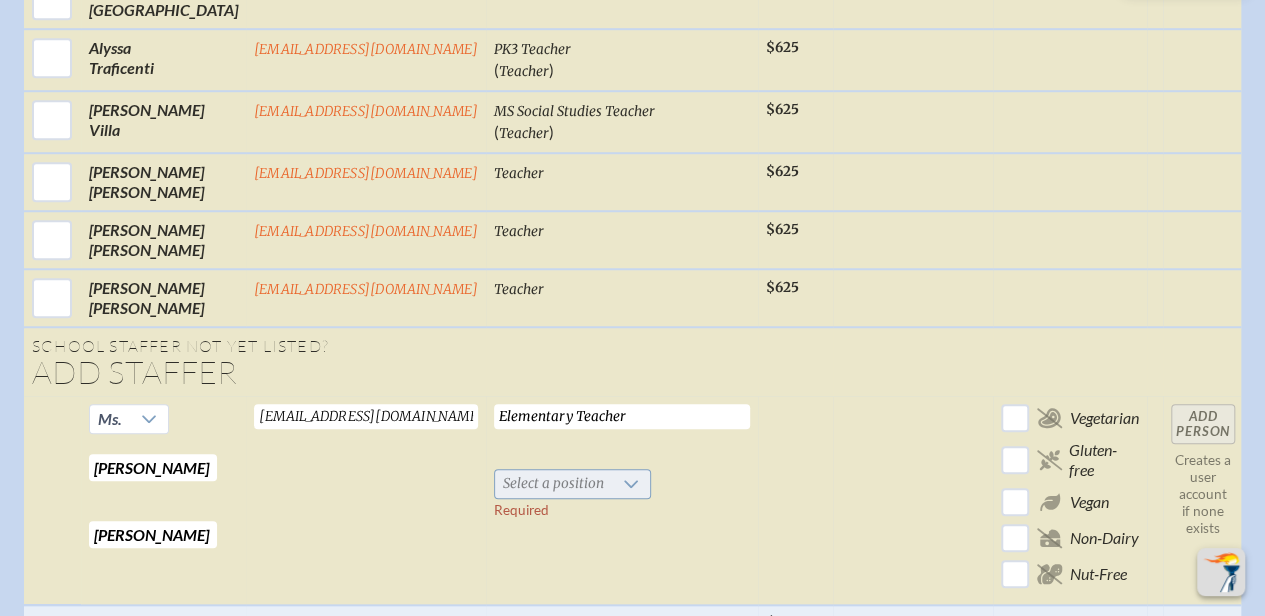 type on "[PERSON_NAME]" 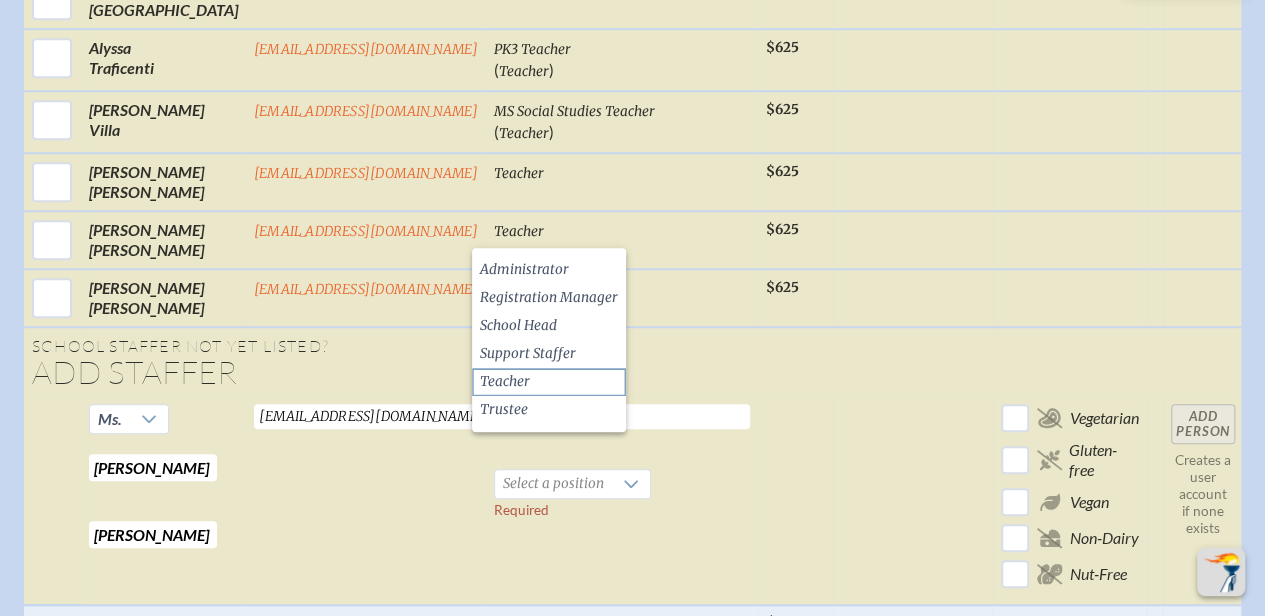 click on "Teacher" 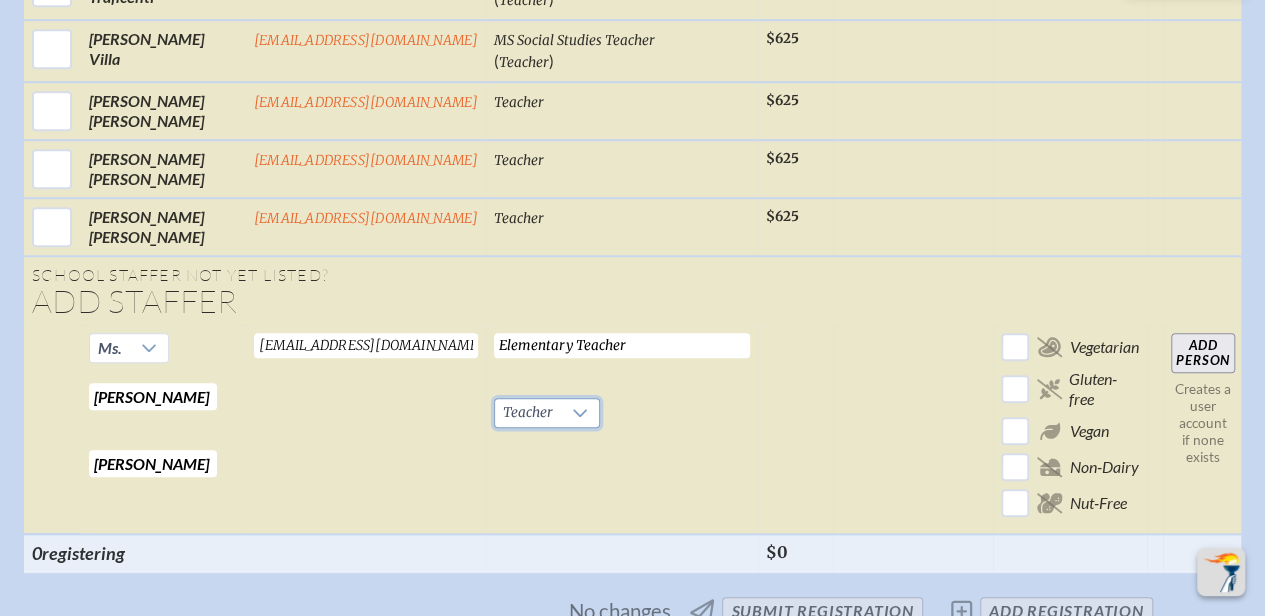 scroll, scrollTop: 4600, scrollLeft: 0, axis: vertical 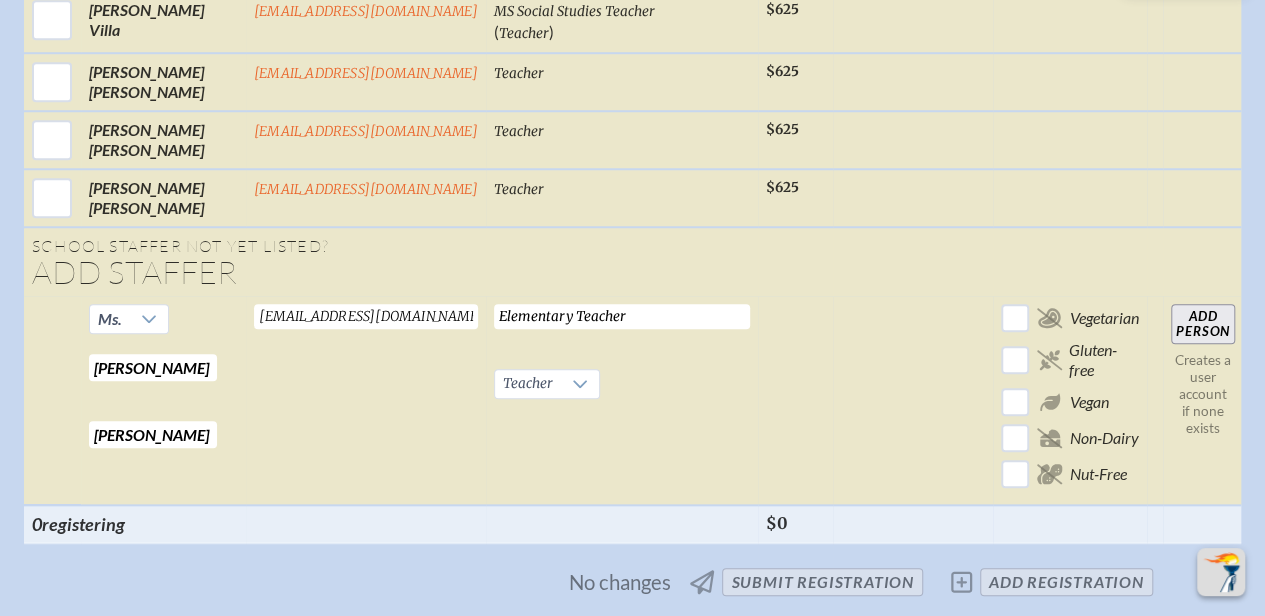 click on "Add Person" at bounding box center (1203, 324) 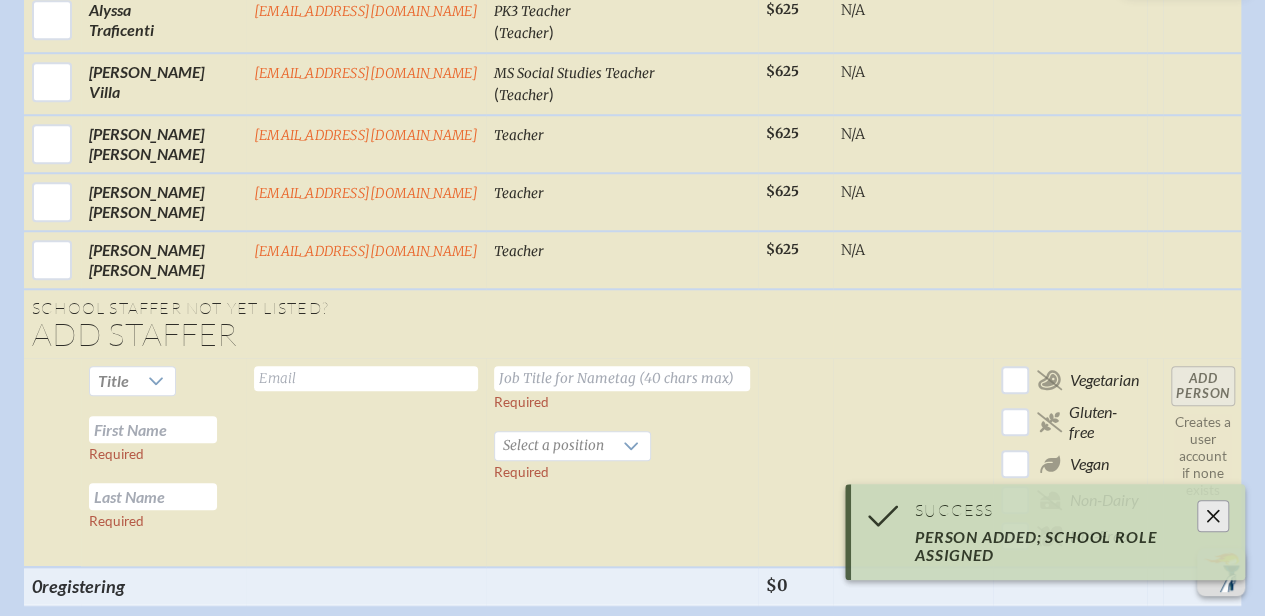 click at bounding box center [366, 378] 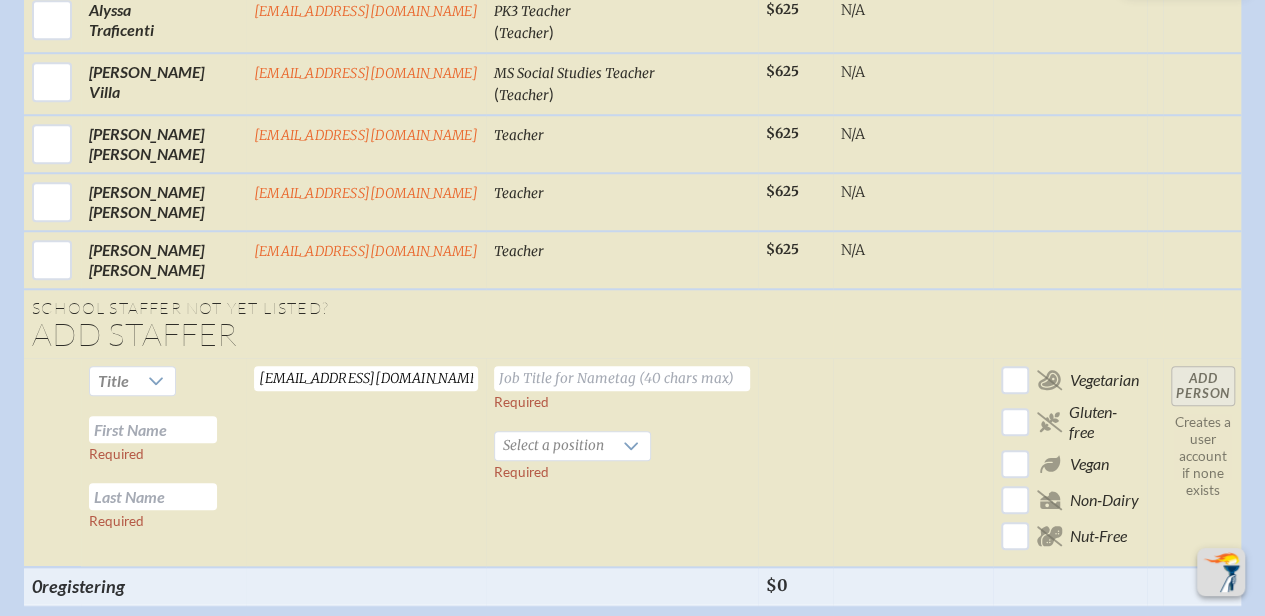 type on "[EMAIL_ADDRESS][DOMAIN_NAME]" 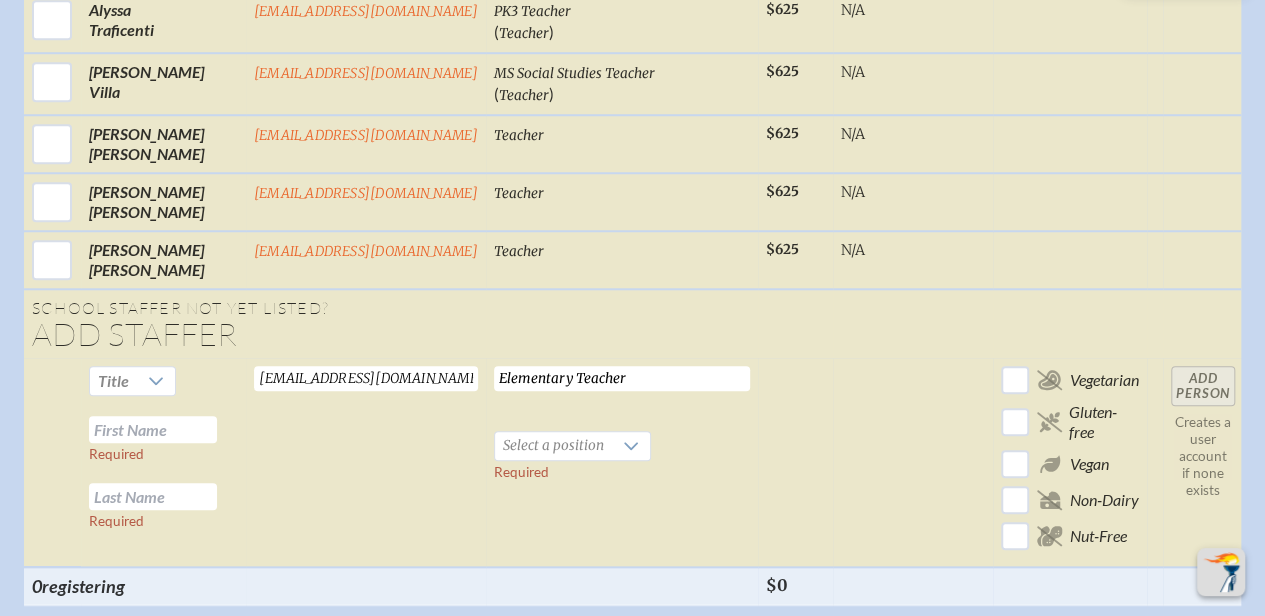 type on "Elementary Teacher" 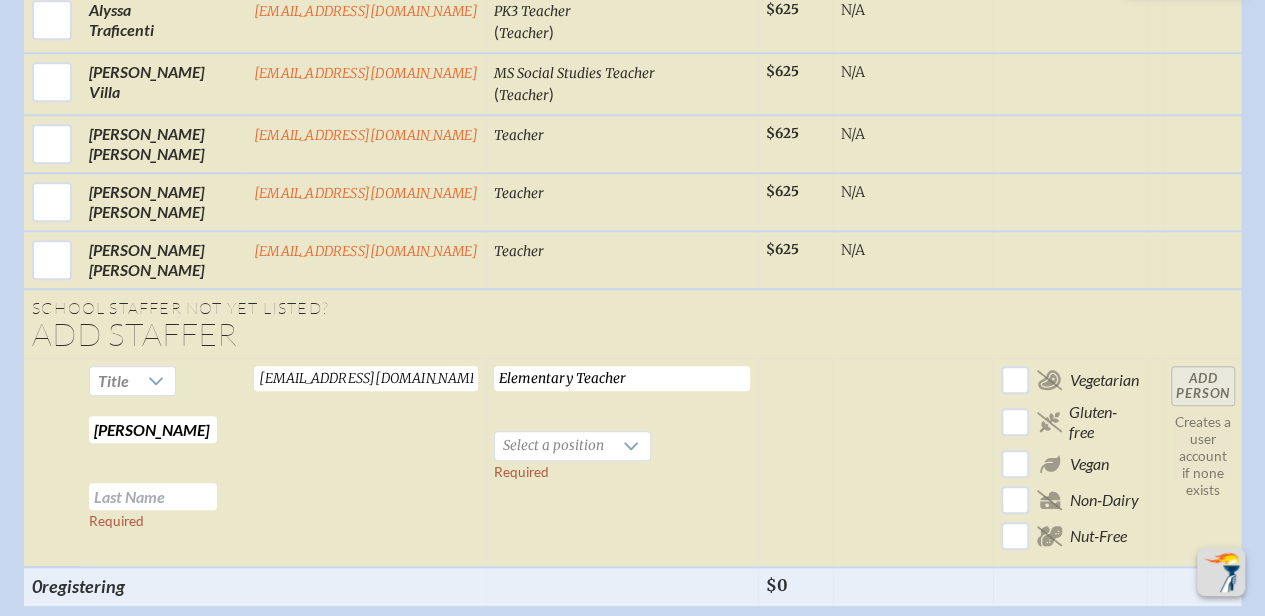 type on "[PERSON_NAME]" 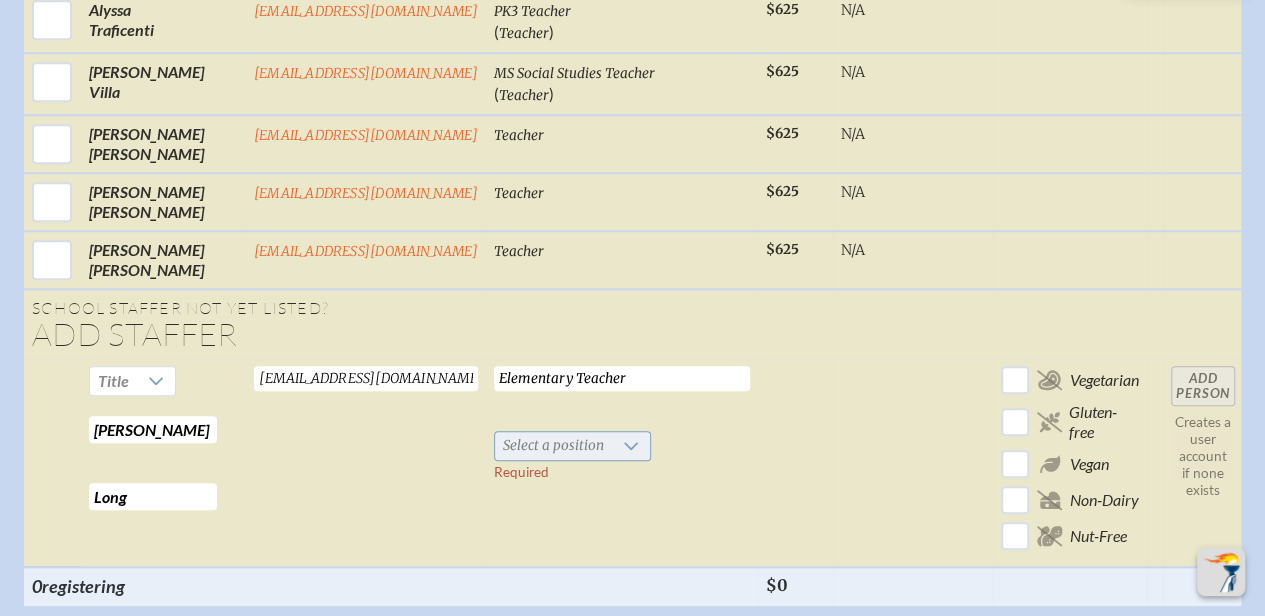 type on "Long" 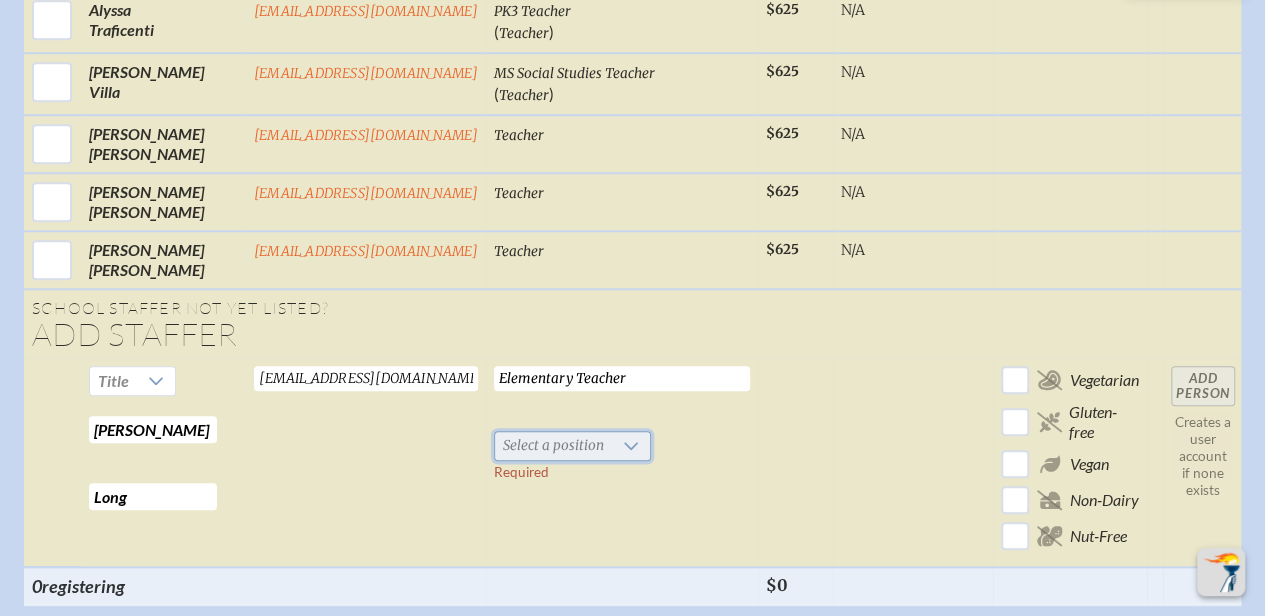click on "Select a position" at bounding box center [553, 446] 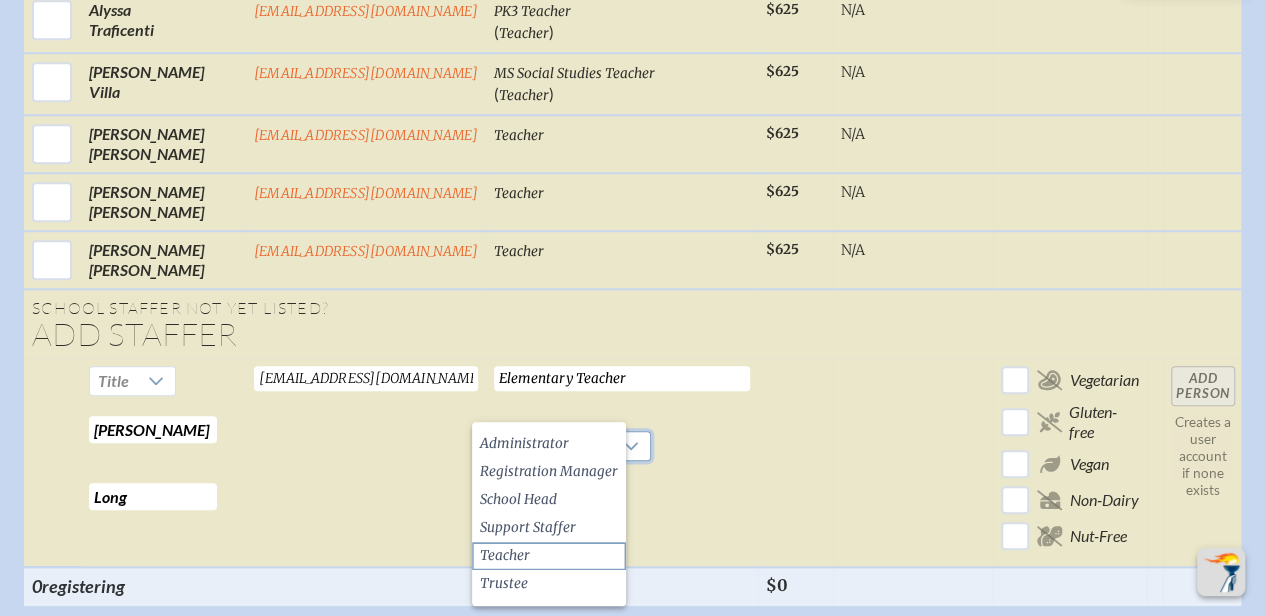 click on "Teacher" 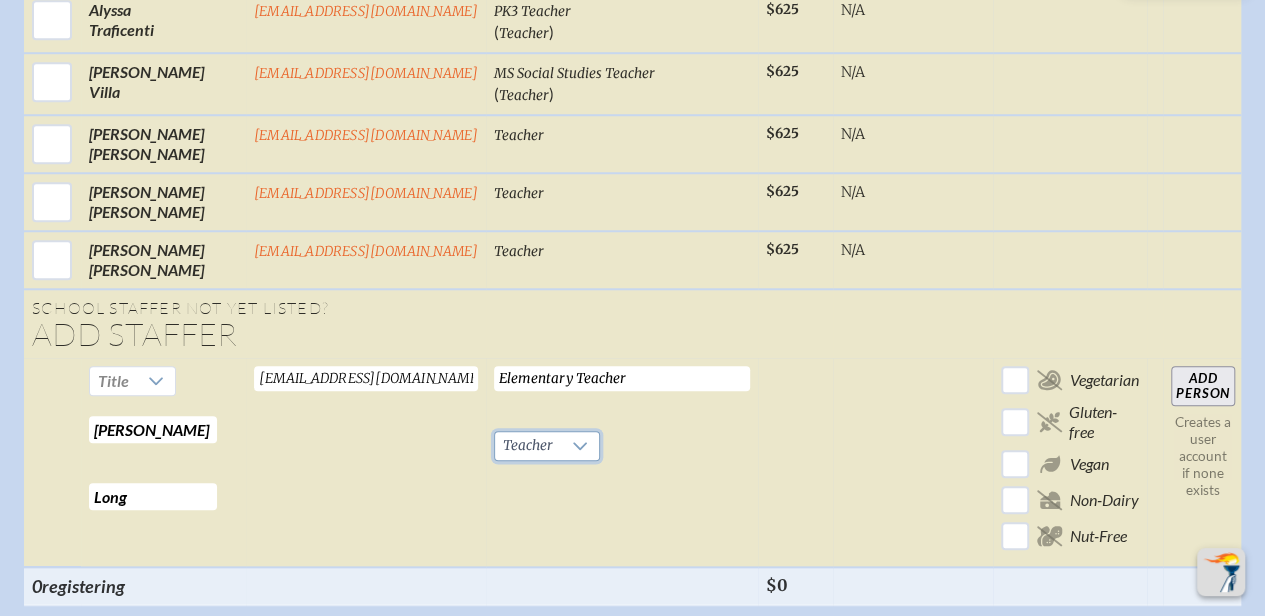click on "Add Person" at bounding box center [1203, 386] 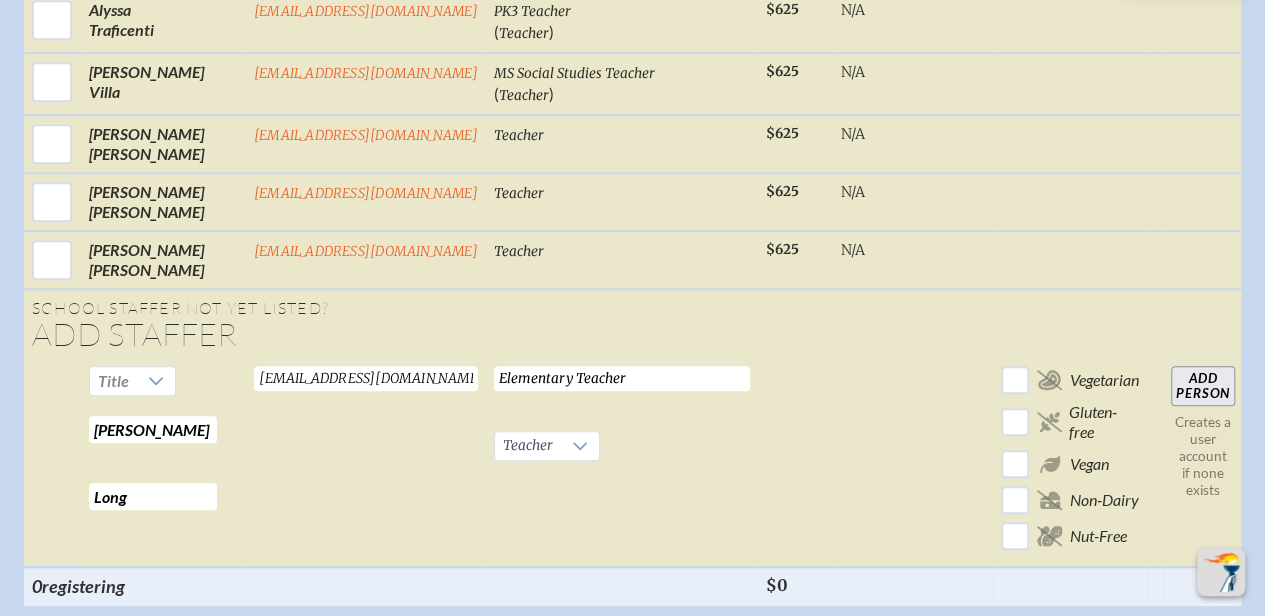 type 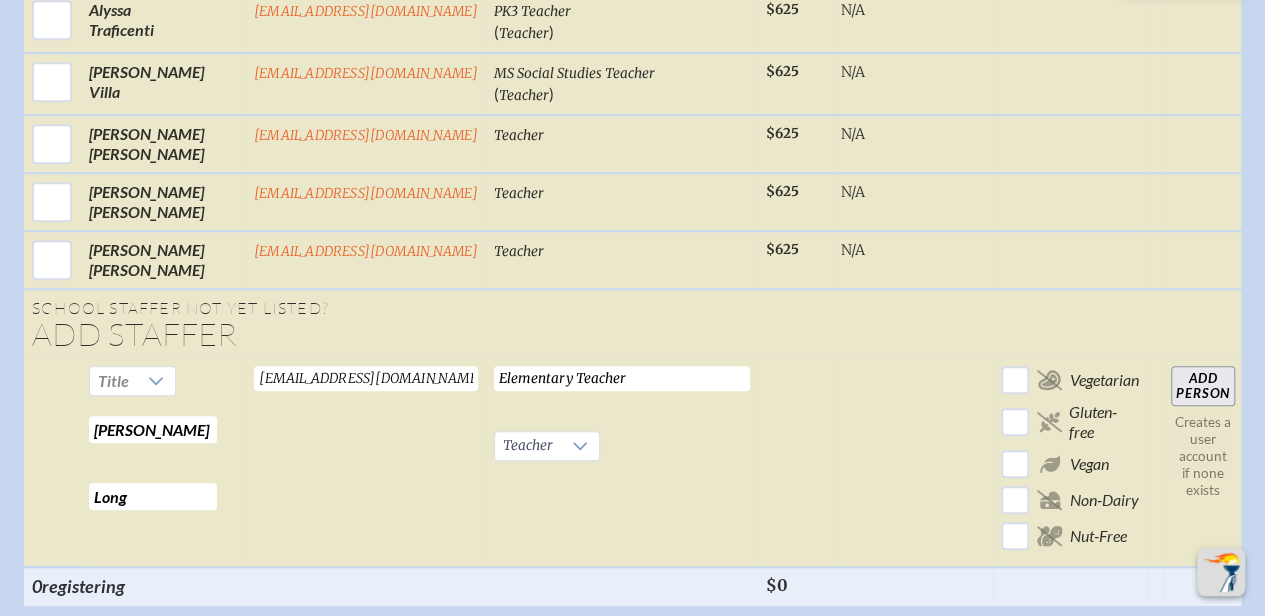 type 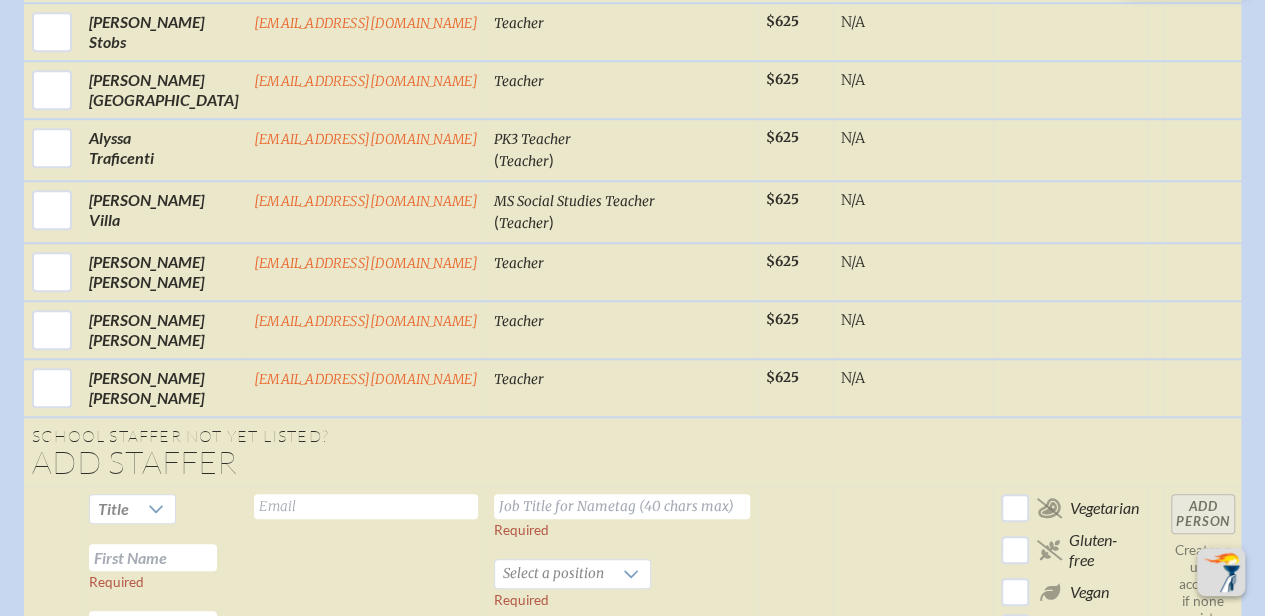 scroll, scrollTop: 4502, scrollLeft: 0, axis: vertical 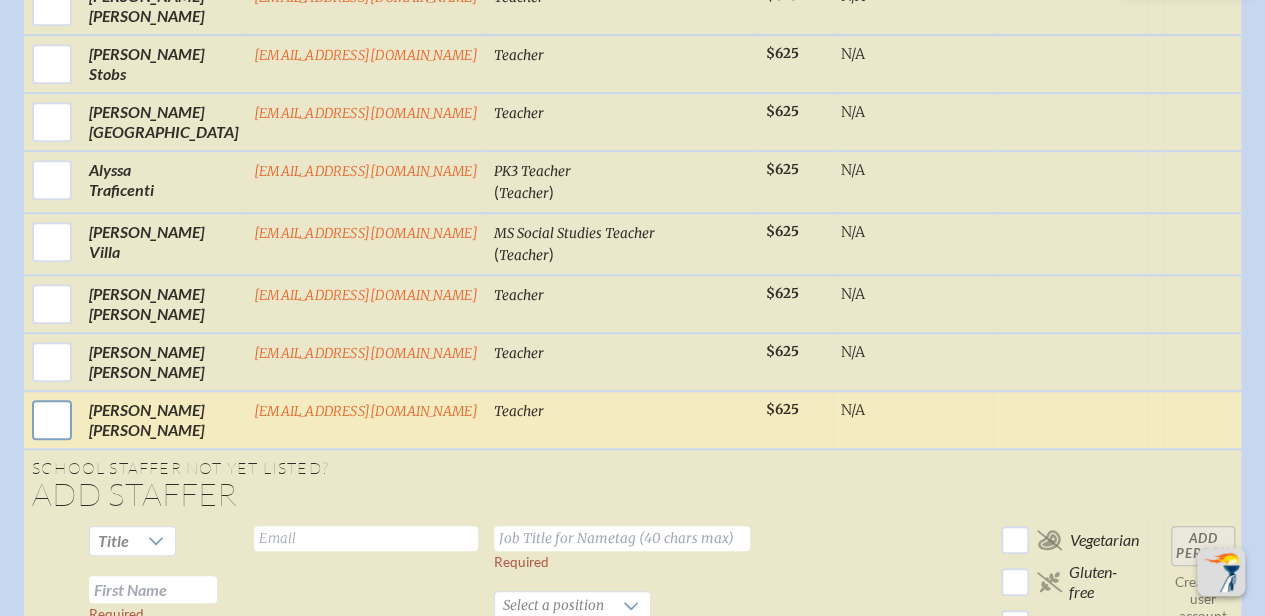 click at bounding box center [52, 420] 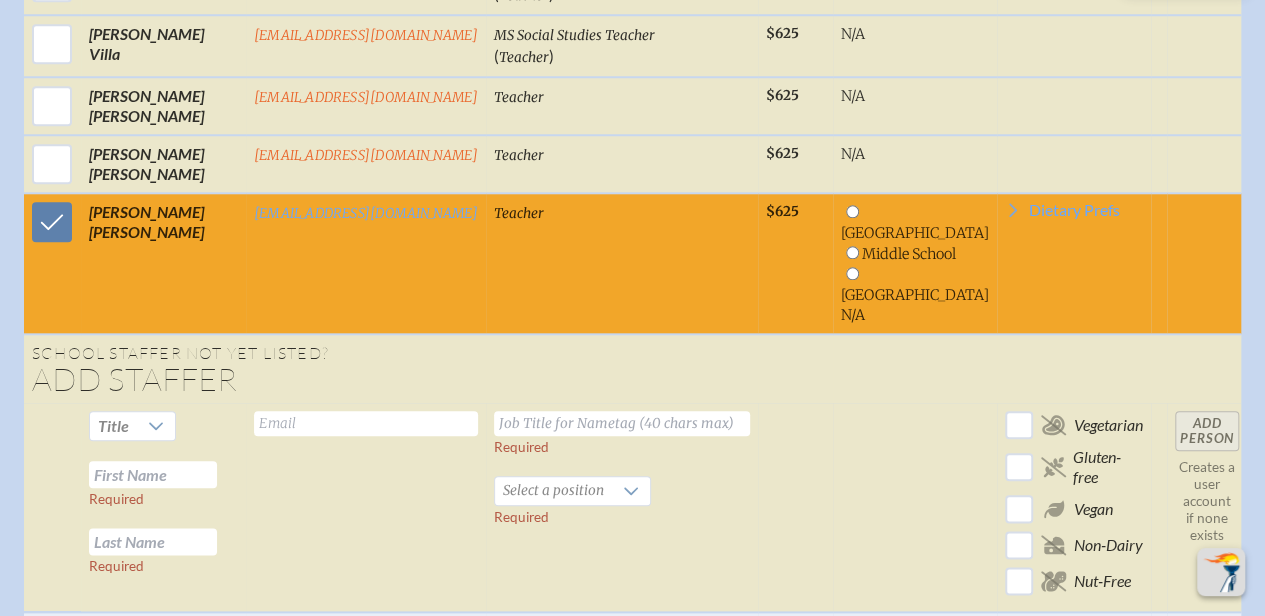 scroll, scrollTop: 4300, scrollLeft: 0, axis: vertical 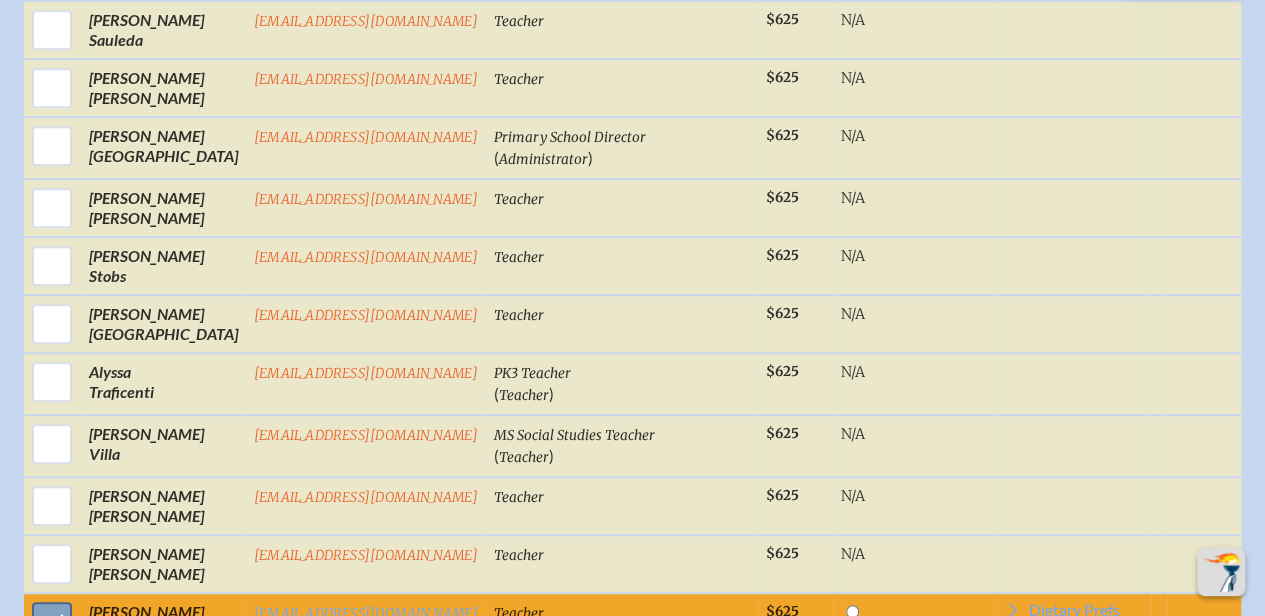 click at bounding box center [52, 622] 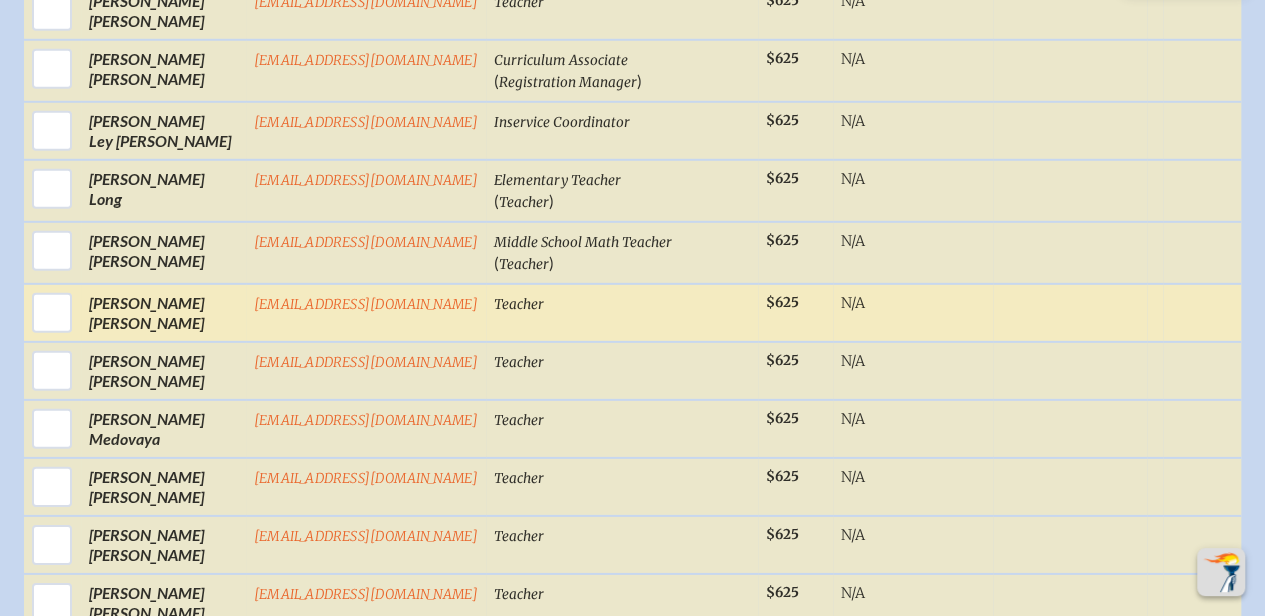 scroll, scrollTop: 2800, scrollLeft: 0, axis: vertical 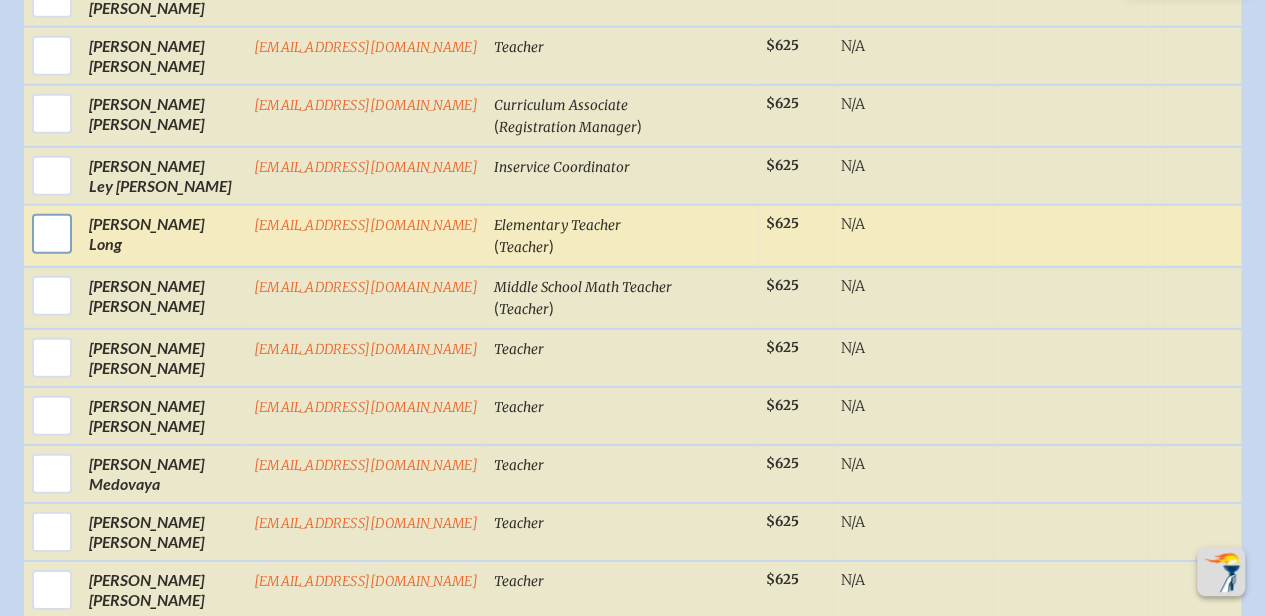 click at bounding box center (52, 234) 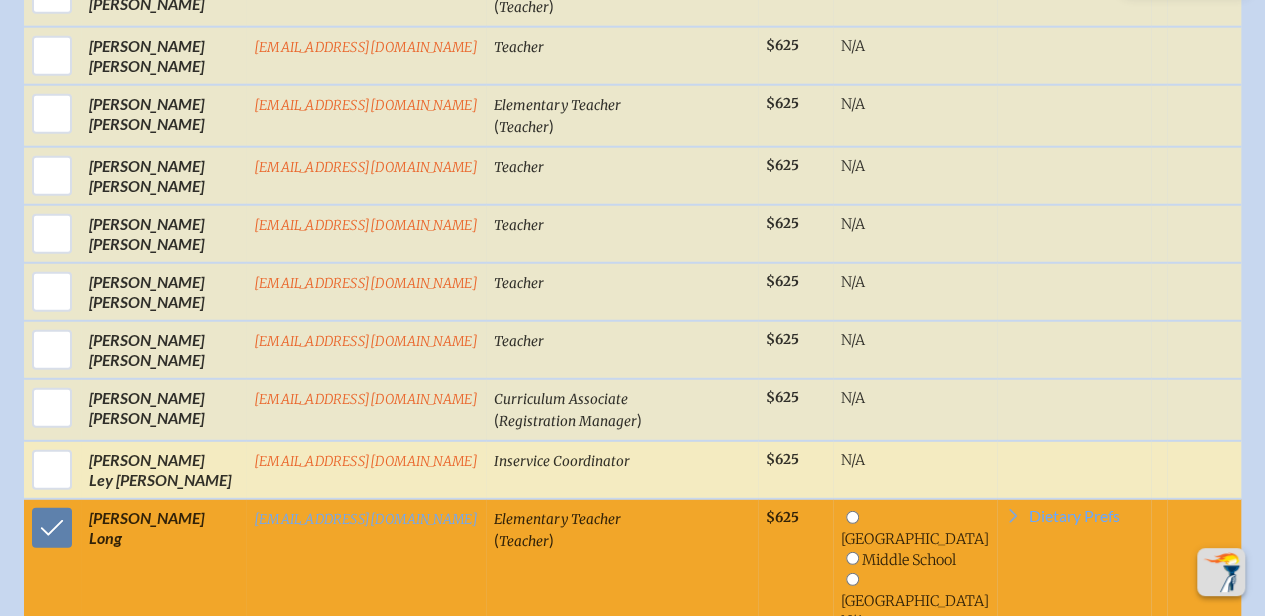 scroll, scrollTop: 2500, scrollLeft: 0, axis: vertical 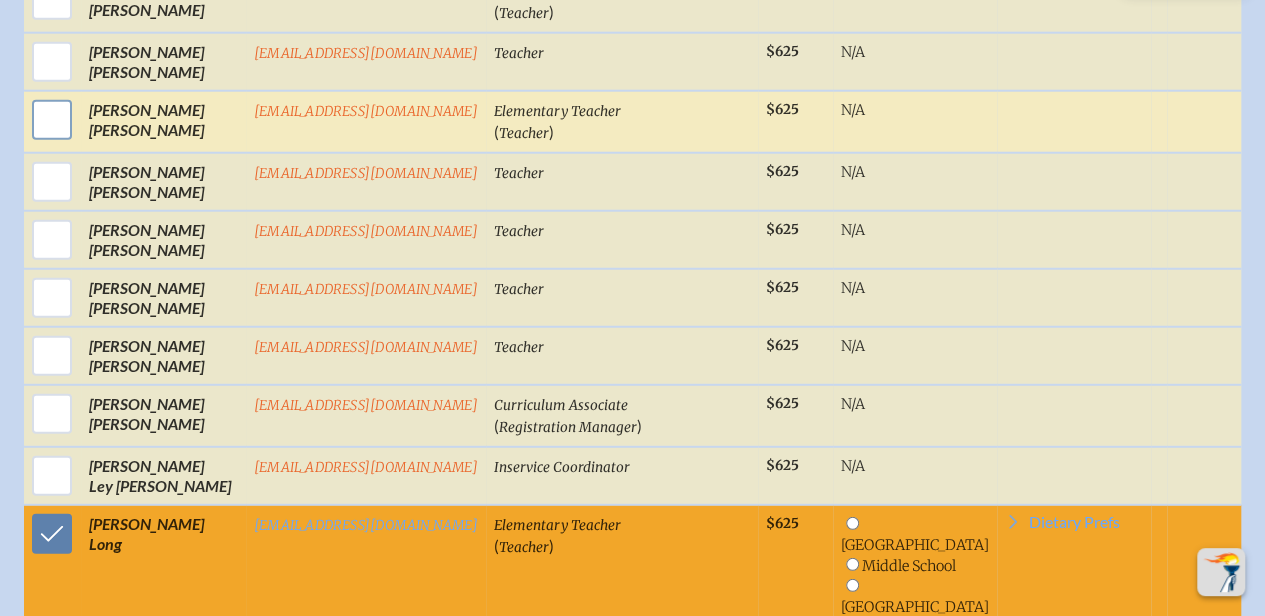 click at bounding box center [52, 120] 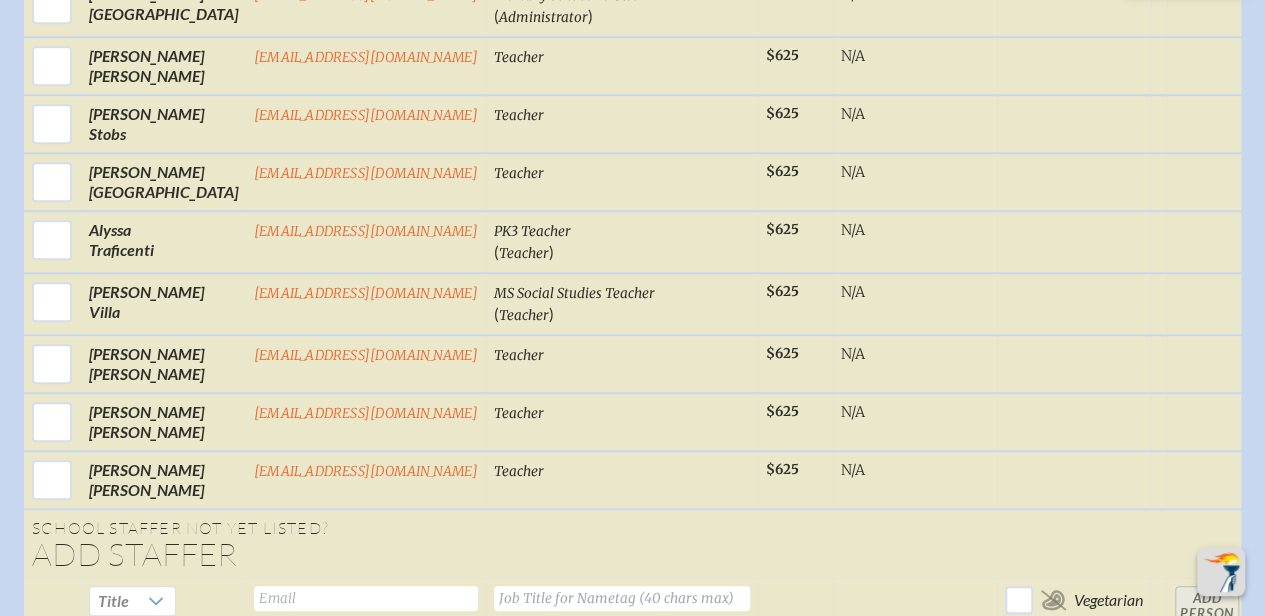 scroll, scrollTop: 5000, scrollLeft: 0, axis: vertical 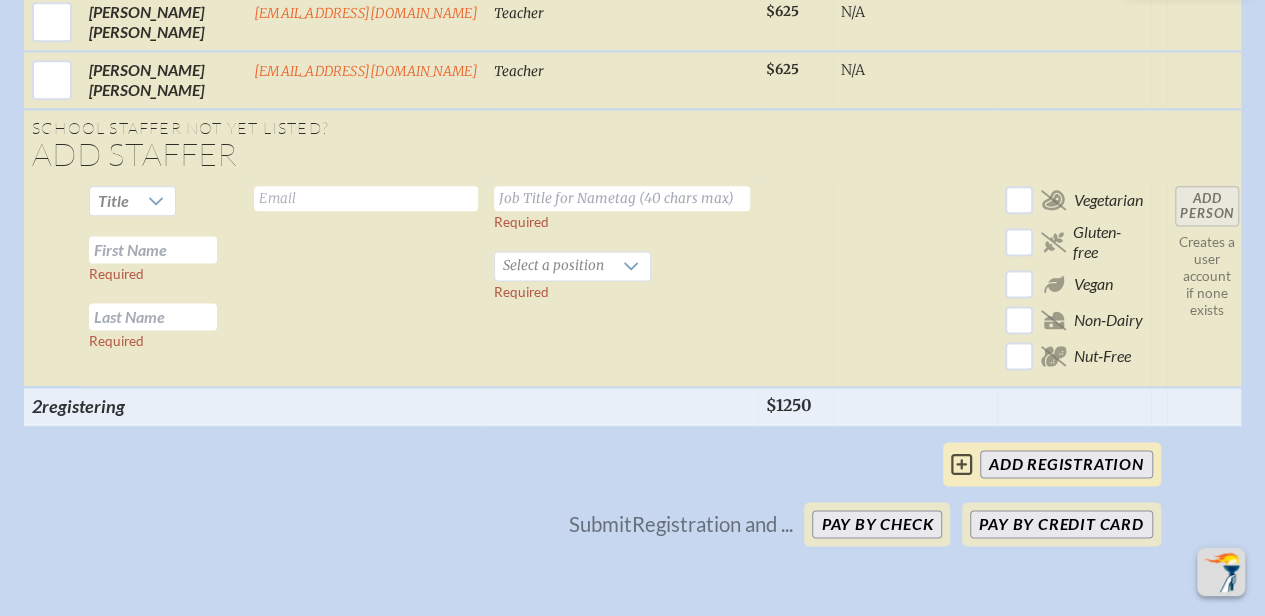 click on "add Registration" at bounding box center [1066, 464] 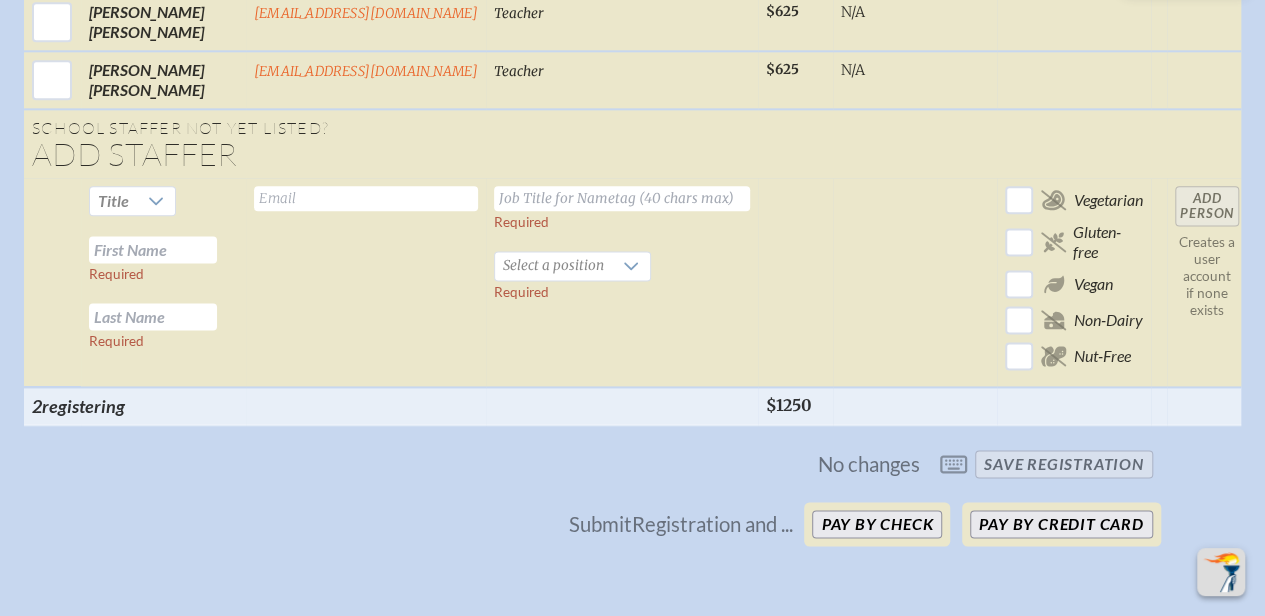 click on "Event Registration  New Teacher Institute 2025  New Teacher Institute 2025   DoubleTree by Hilton Hotel Orlando at SeaWorld Orlando Sunday –Tuesday ,   September 7th–⁠9th ,   2025  $625  members  /   $725  non-members The New Teacher Institute provides new and nearly new faculty members, as well as those who are new to independent schools, with an opportunity to develop valuable skills and strategies for a successful start. The Cushman School  Select First / Last  Name  Email   Job Title for Nametag /  (Positions)  Memb . er Price  Stream  Diet ary  Preferences      Robert  Baglos rbaglos@cushmanschool.org Teacher  $625  Lower School  Middle School  Upper School  N/A   Fern   Botwick fbotwick@cushmanschool.org Teacher  $625  Lower School  Middle School  Upper School  N/A   Maria  Caamano mcaamano@cushmanschool.org Teacher  $625  Lower School  Middle School  Upper School  N/A   Caroline  Calhoun cacalhoun@cushmanschool.org Teacher  $625  Lower School  Middle School  Upper School  N/A   Cheryl  PK4" at bounding box center [632, -2093] 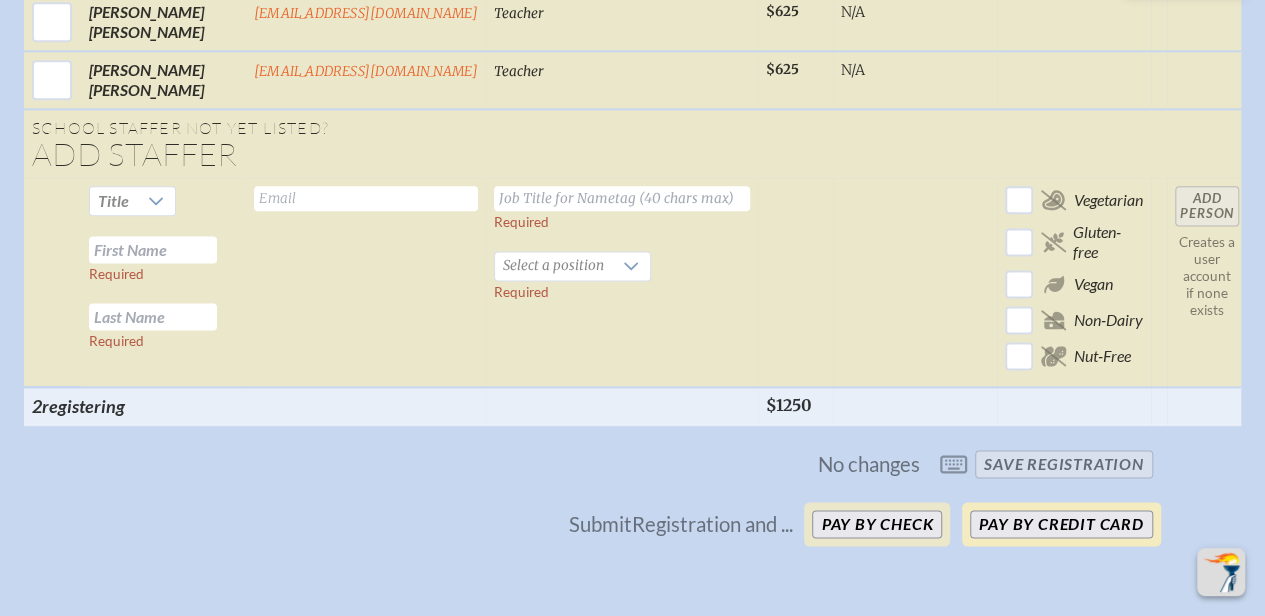 click on "Pay by Credit Card" at bounding box center [1061, 524] 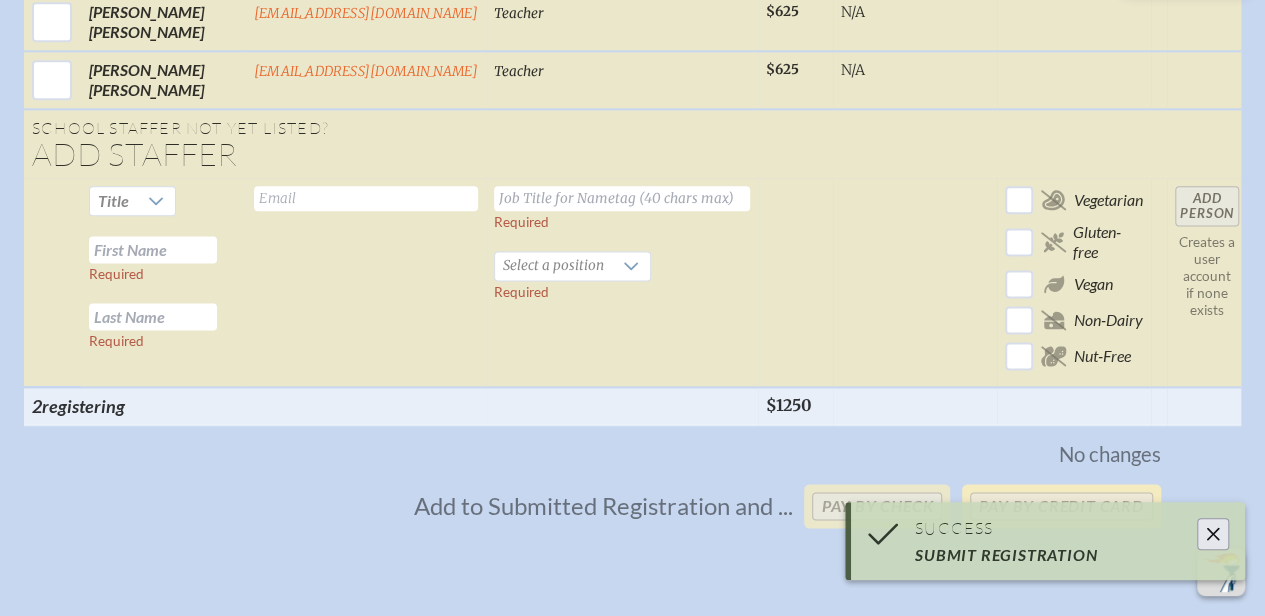 scroll, scrollTop: 4992, scrollLeft: 0, axis: vertical 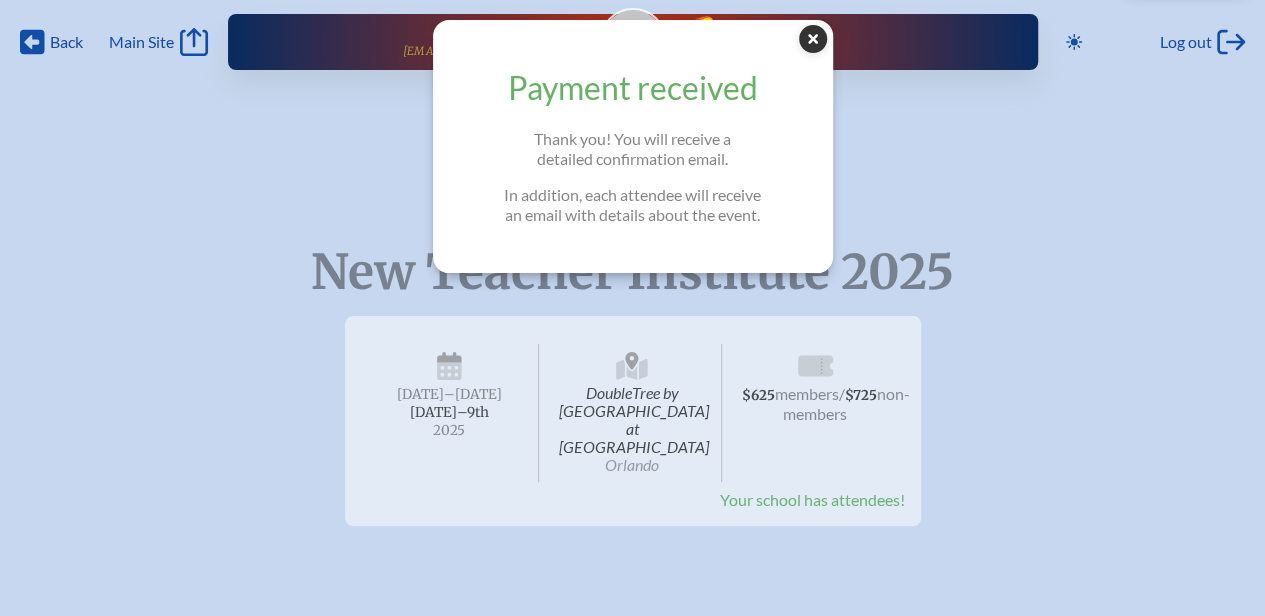 click on "Close Popup" 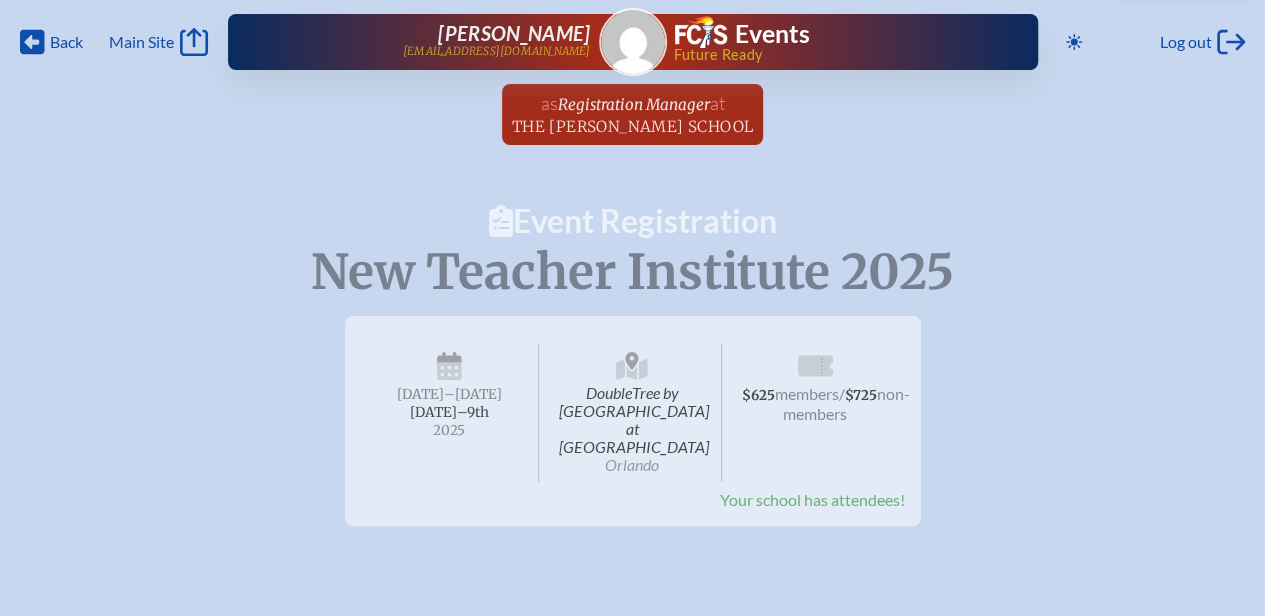 scroll, scrollTop: 200, scrollLeft: 0, axis: vertical 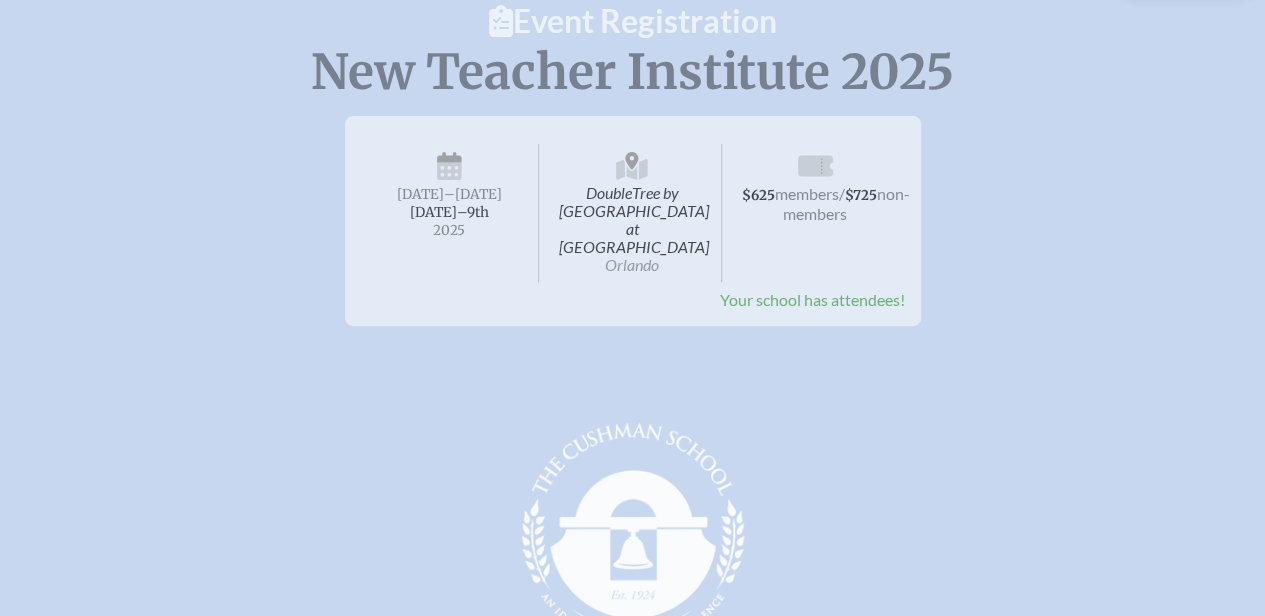 click on "DoubleTree by [GEOGRAPHIC_DATA] at [GEOGRAPHIC_DATA]" at bounding box center (632, 213) 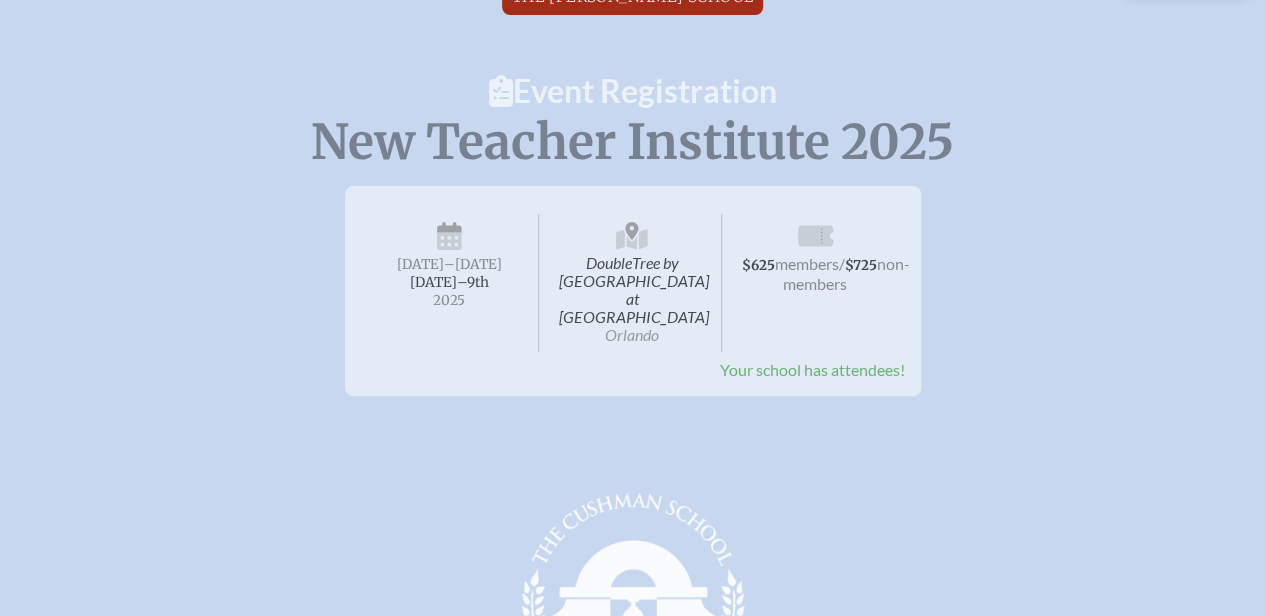 scroll, scrollTop: 0, scrollLeft: 0, axis: both 